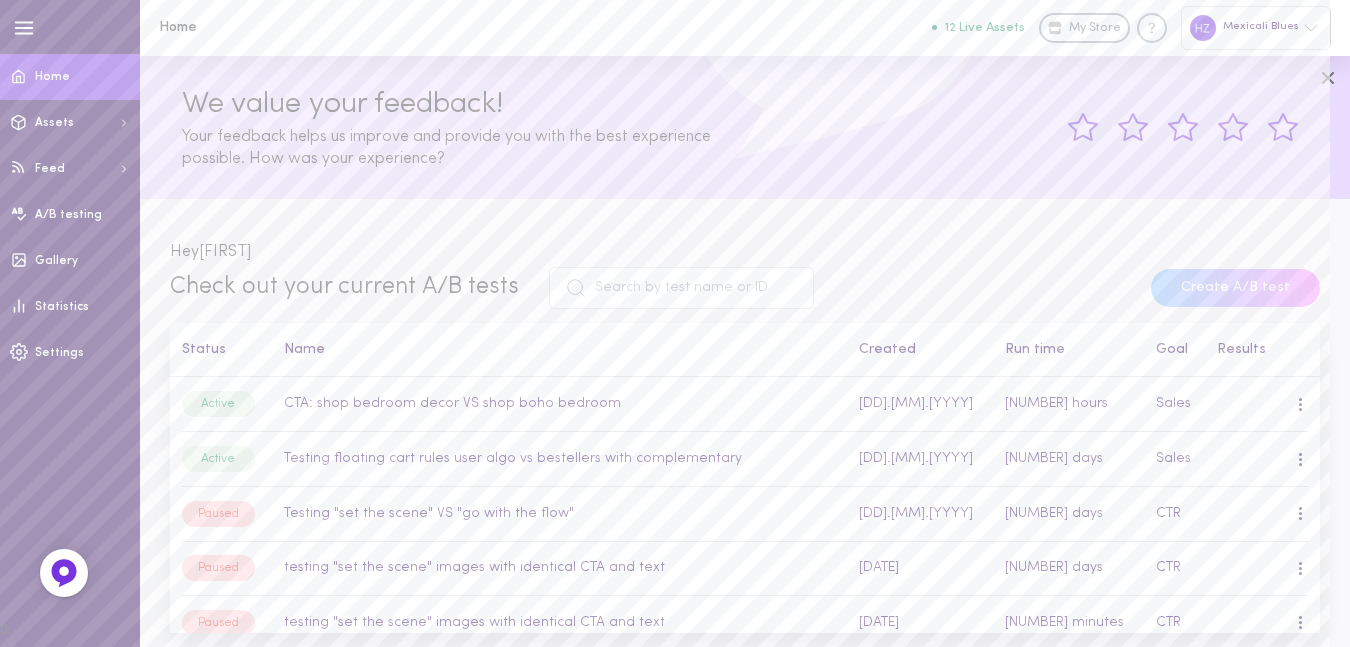 scroll, scrollTop: 0, scrollLeft: 0, axis: both 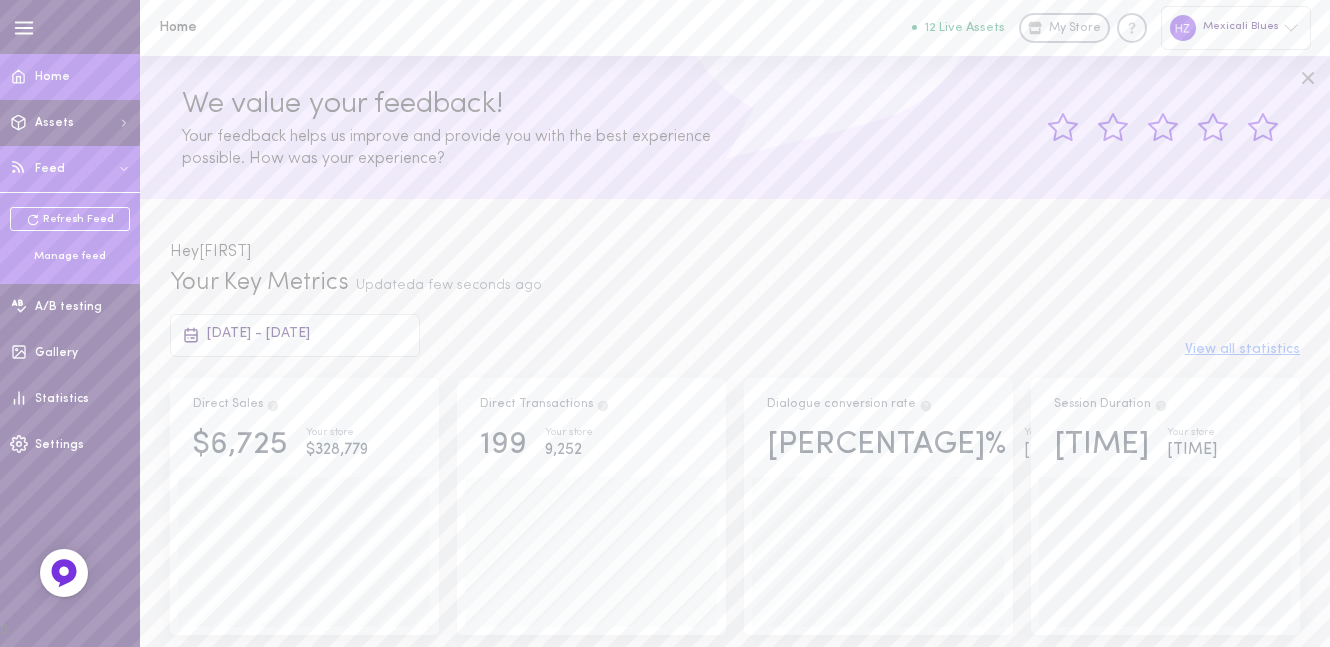 click on "Feed" at bounding box center (50, 169) 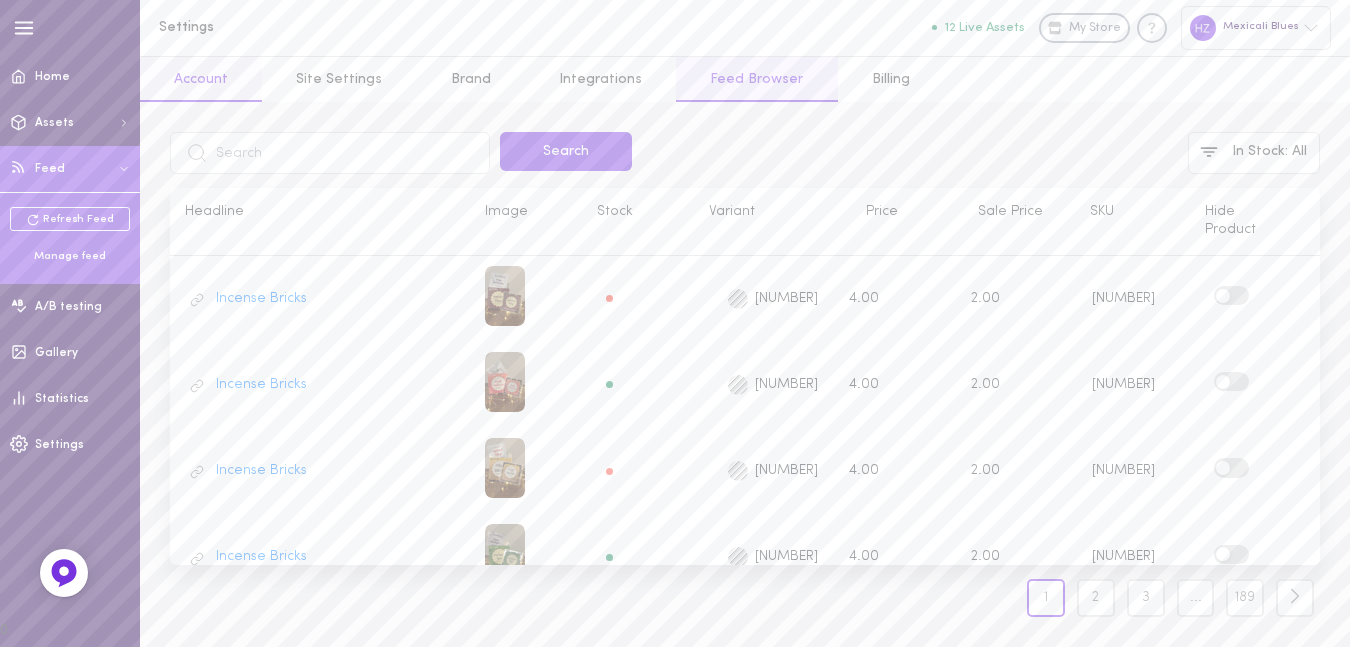 click on "Account" at bounding box center [201, 79] 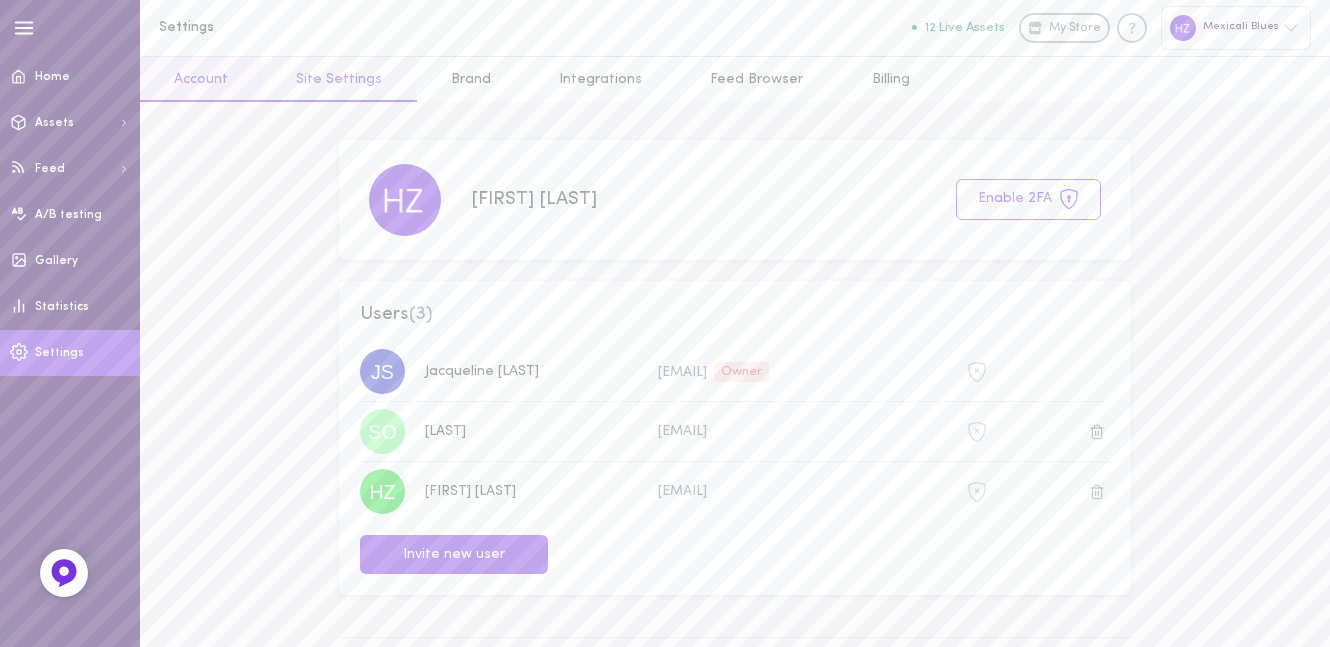 click on "Site Settings" at bounding box center (339, 79) 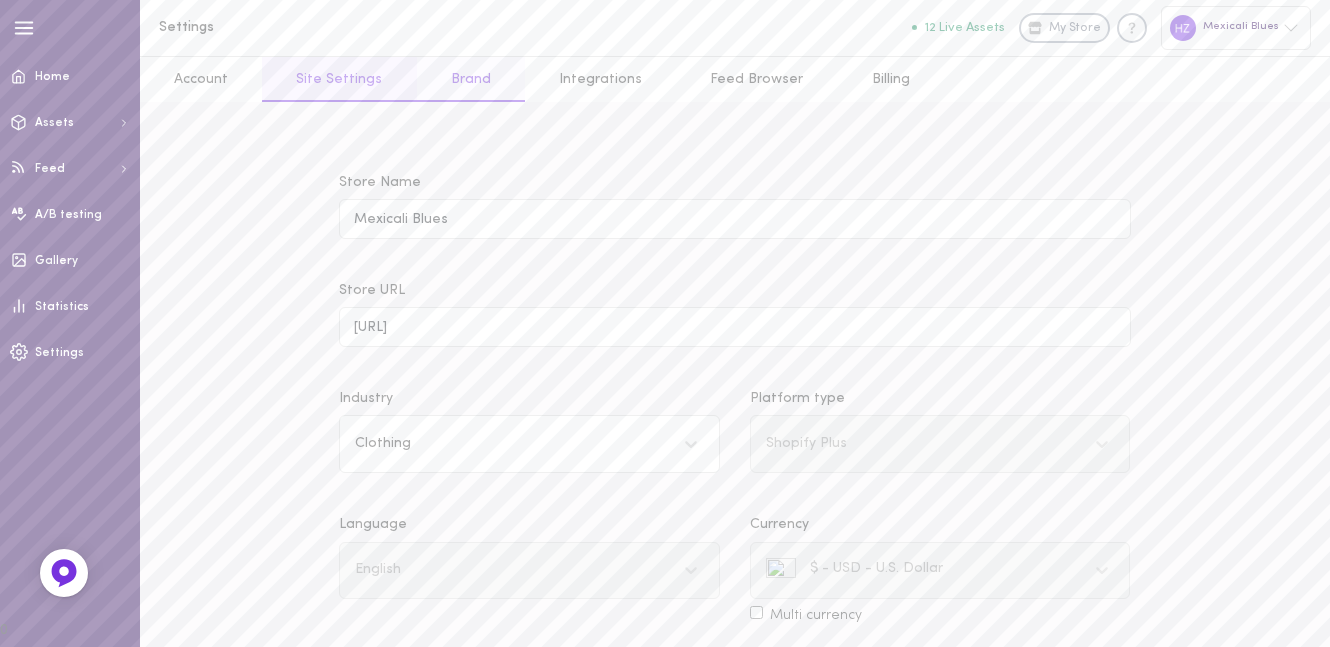 click on "Brand" at bounding box center [471, 79] 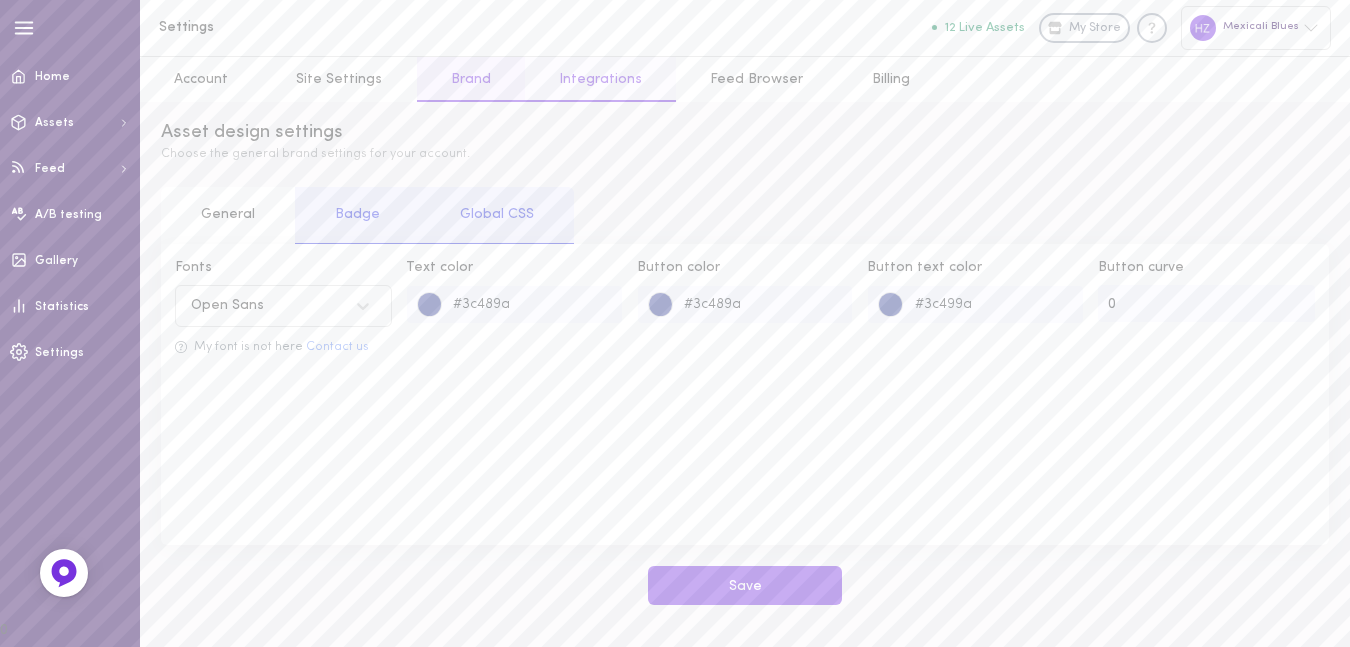click on "Integrations" at bounding box center [600, 79] 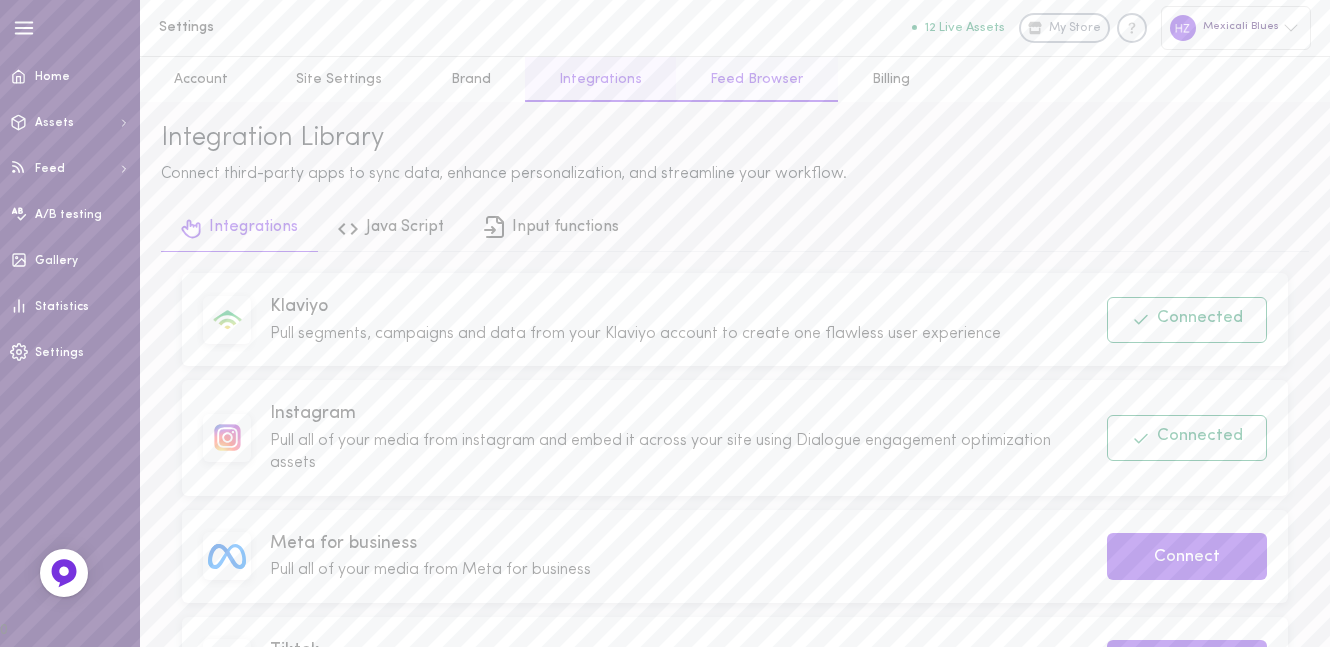 click on "Feed Browser" at bounding box center (756, 79) 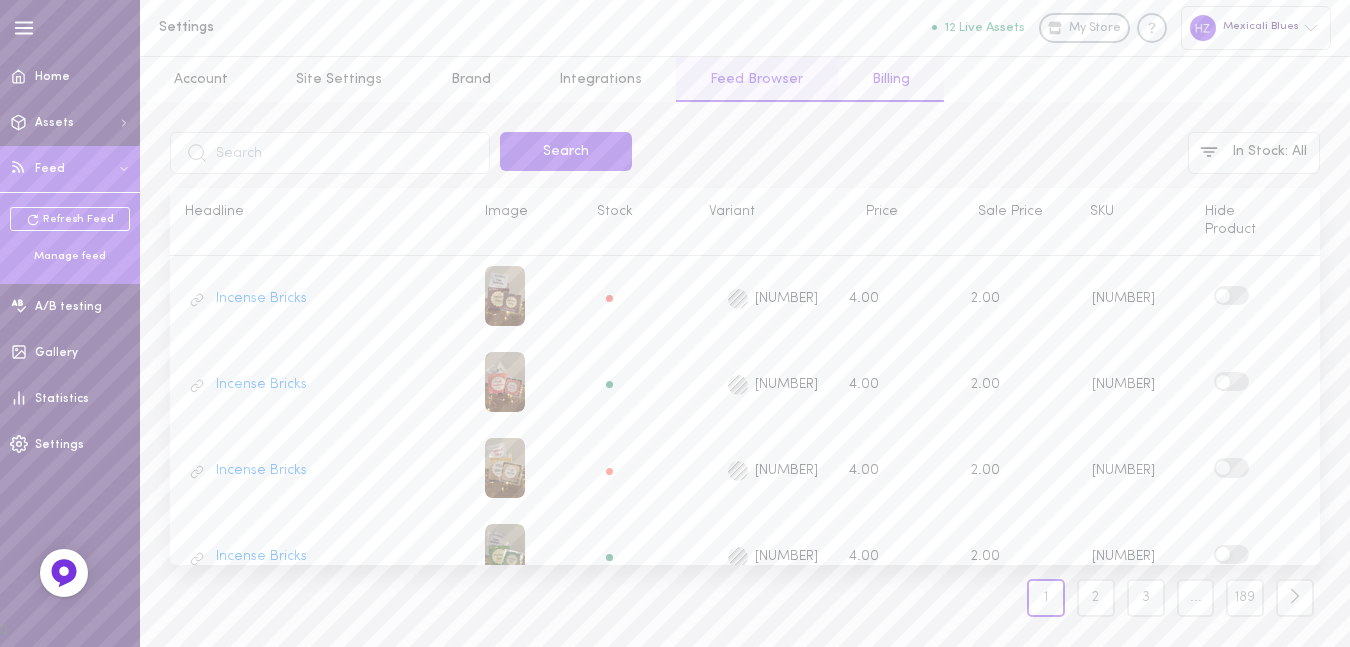 click on "Billing" at bounding box center (891, 79) 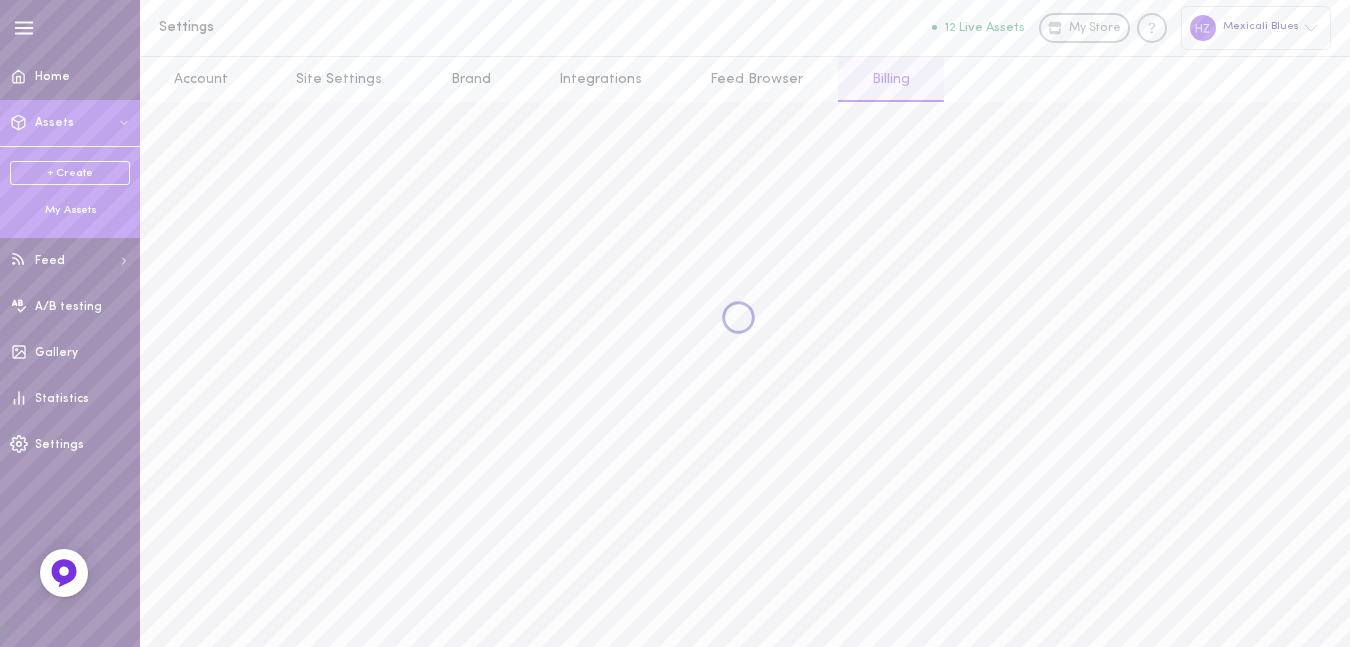 click on "+ Create My Assets" at bounding box center [70, 189] 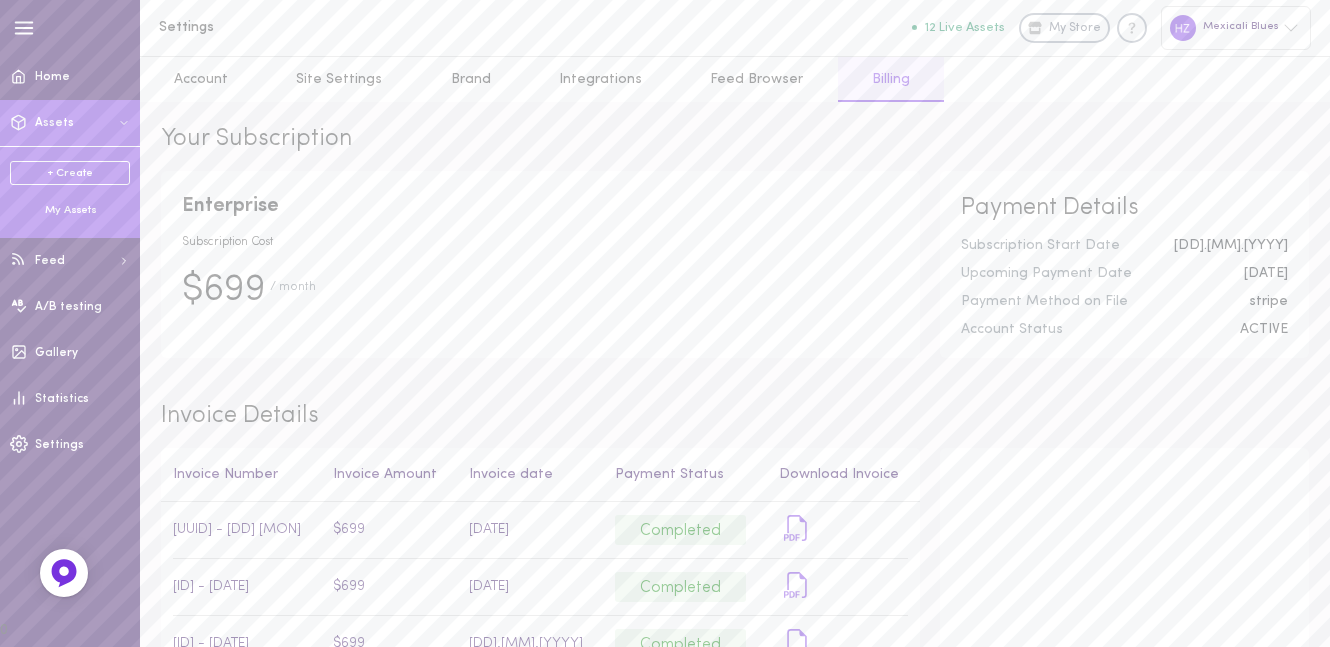 click on "My Assets" at bounding box center (70, 211) 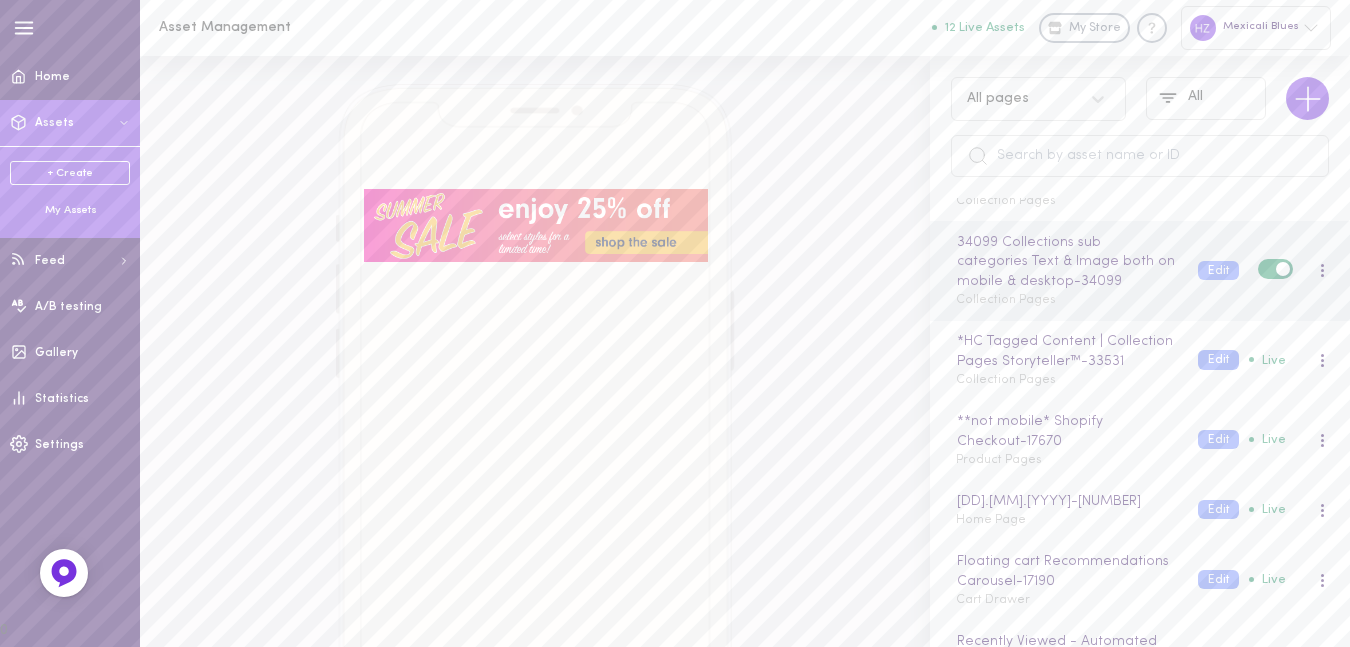 scroll, scrollTop: 249, scrollLeft: 0, axis: vertical 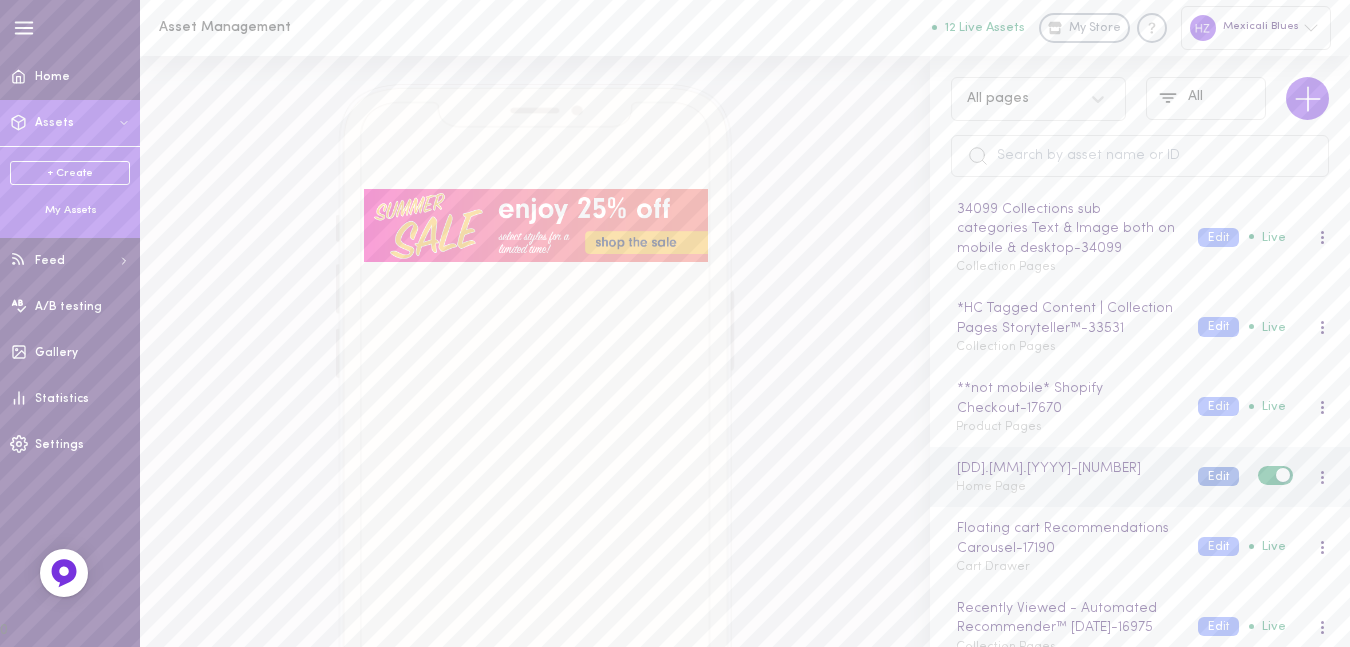 click on "Edit" at bounding box center (1218, 476) 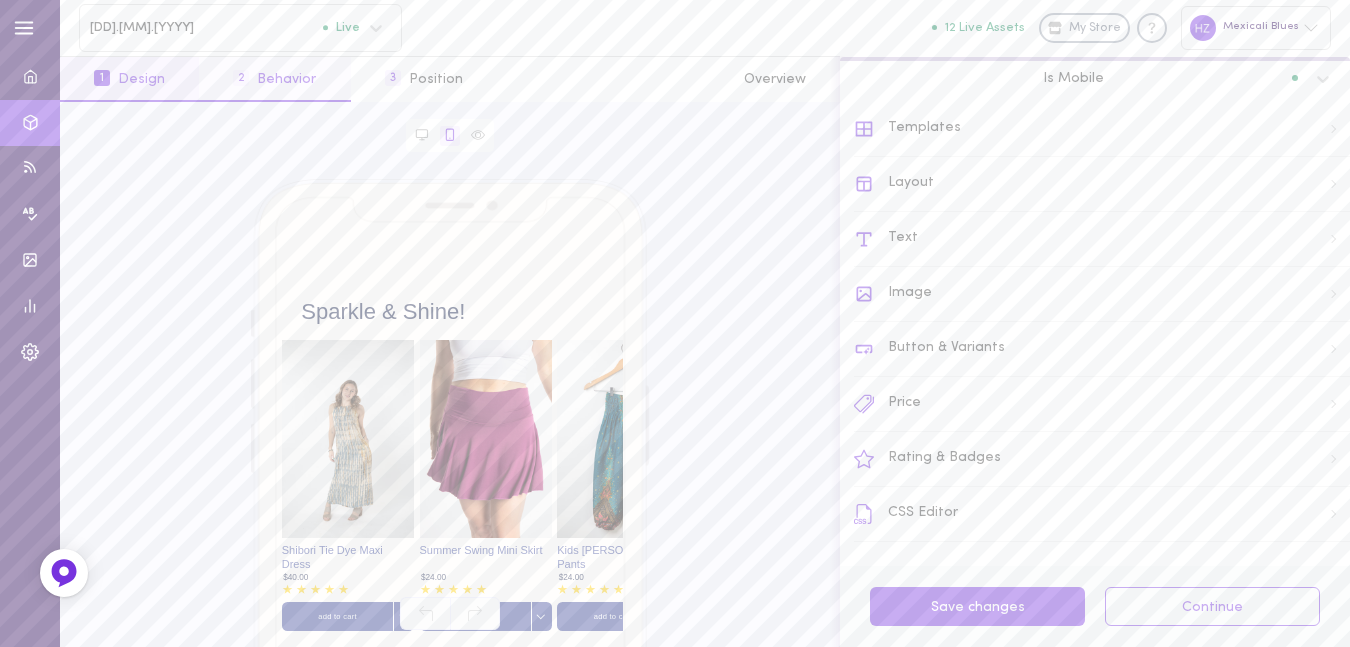 click on "2 Behavior" at bounding box center (274, 79) 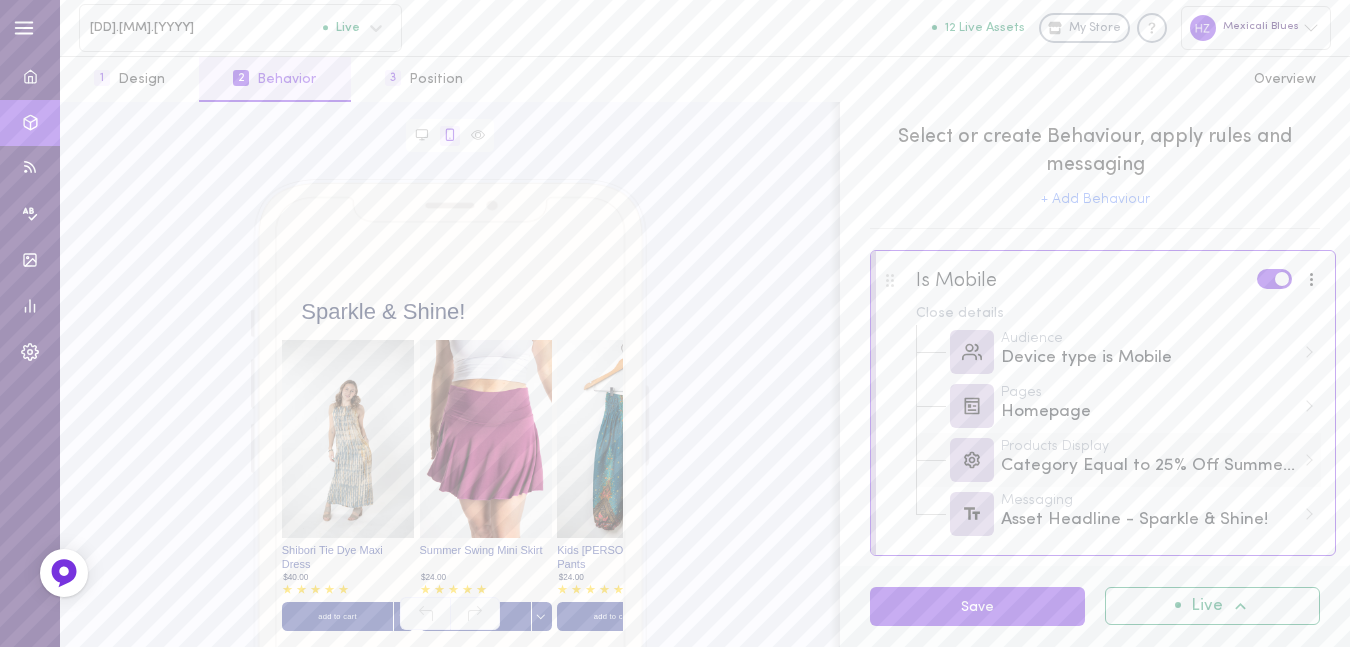 click on "Category Equal to 25% Off Summer Styles ([NUMBER])" at bounding box center (1148, 466) 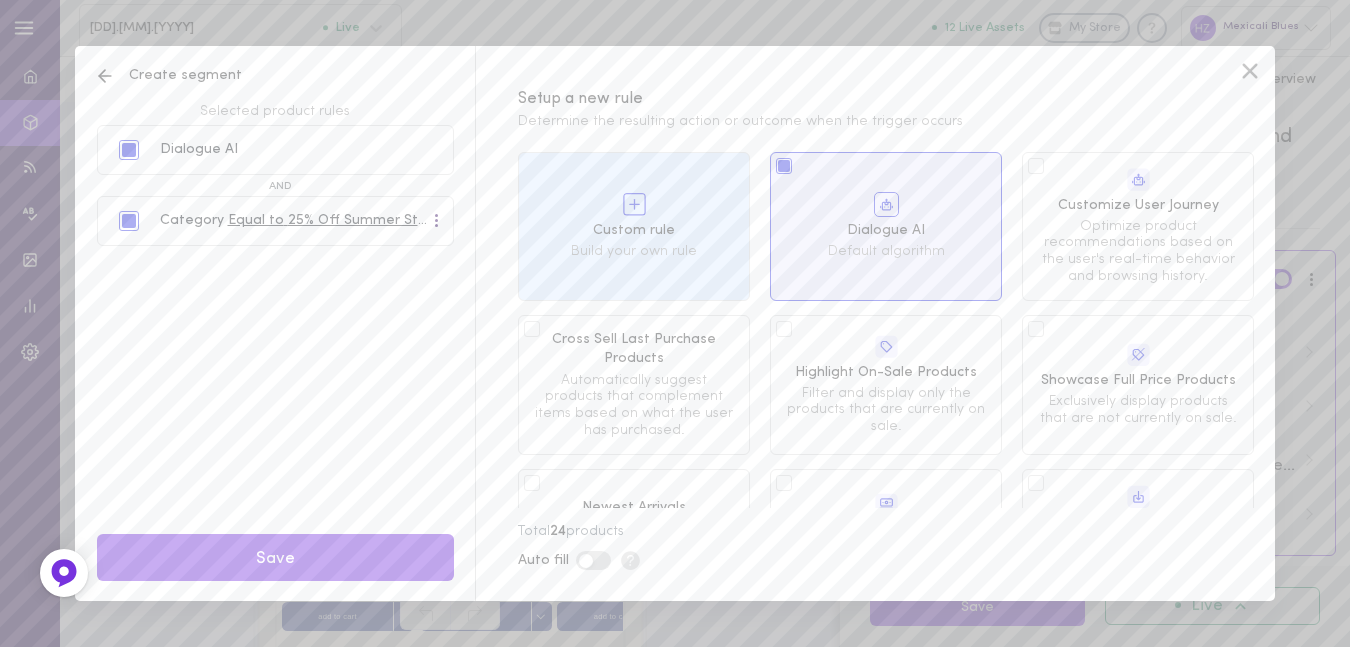 click 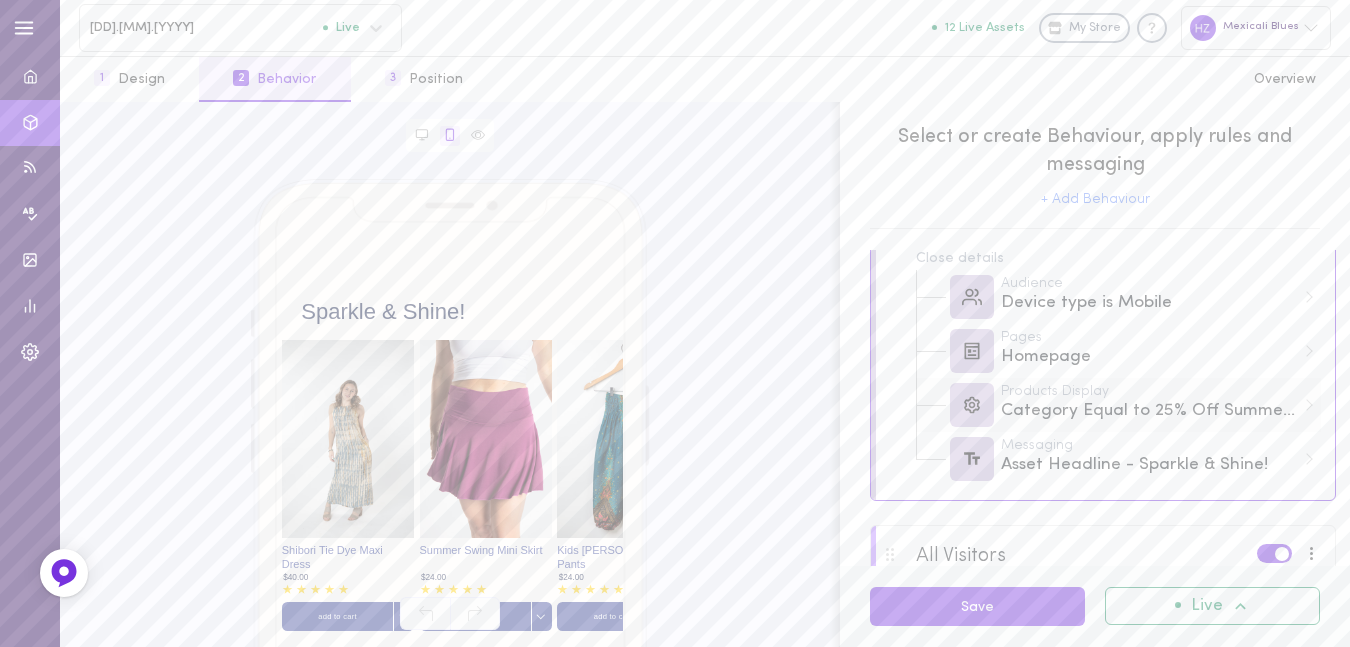 scroll, scrollTop: 126, scrollLeft: 0, axis: vertical 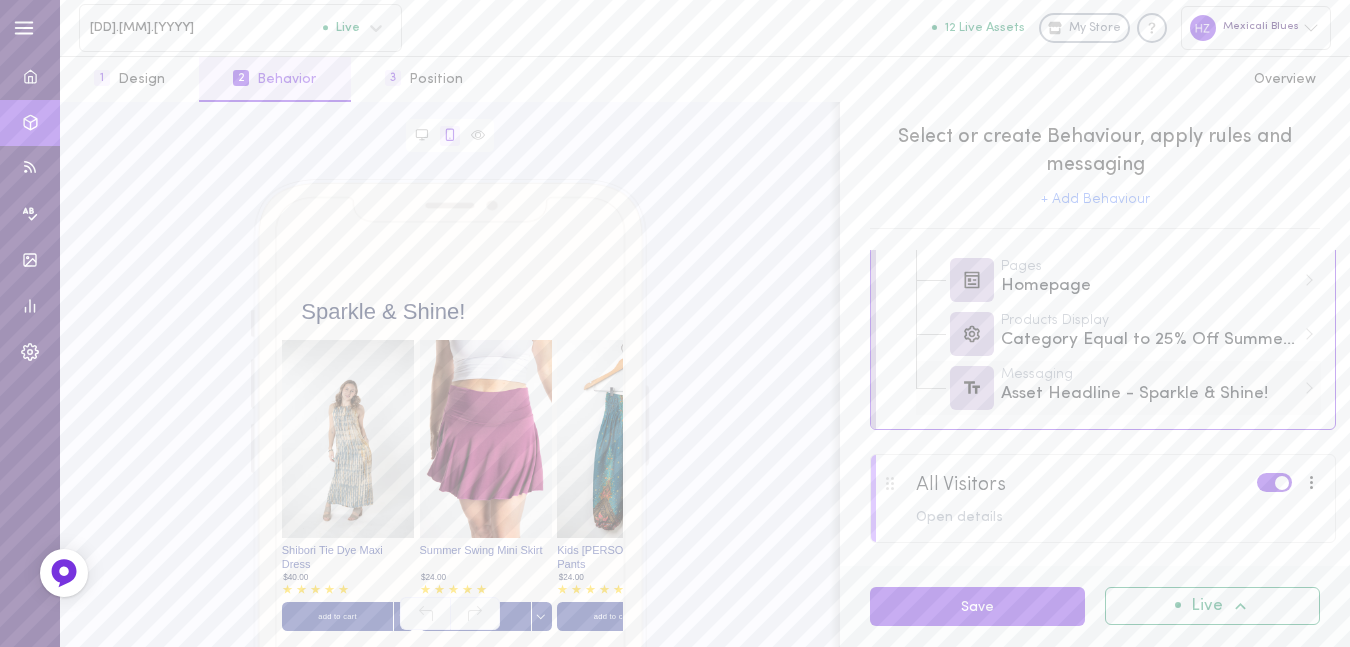 click on "Messaging Asset Headline - Sparkle & Shine!" at bounding box center [1118, 388] 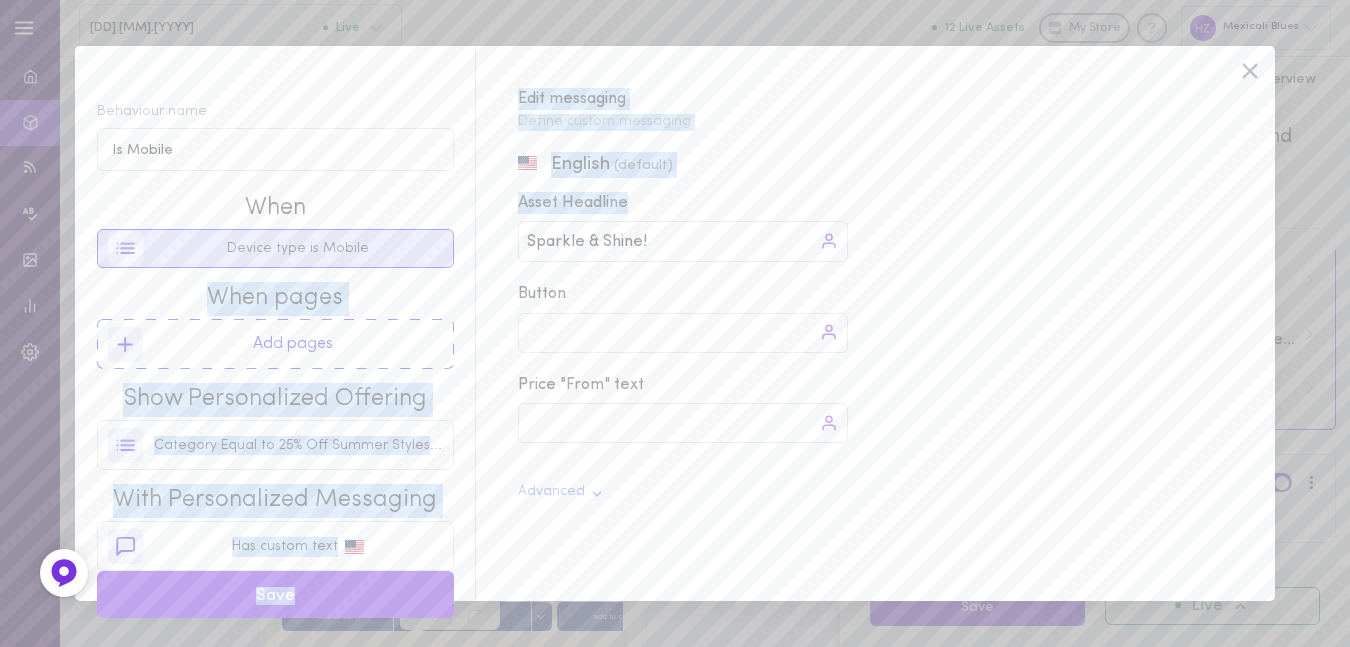 drag, startPoint x: 665, startPoint y: 238, endPoint x: 446, endPoint y: 238, distance: 219 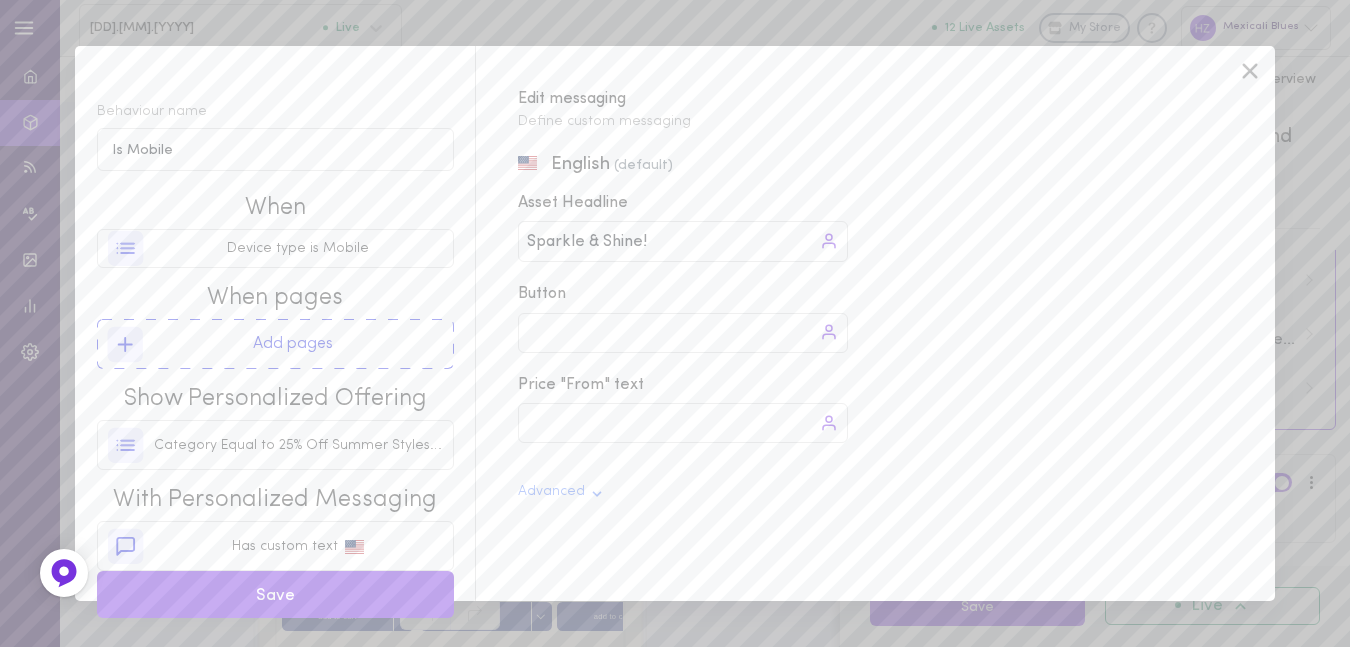 click on "Sparkle & Shine!" at bounding box center [592, 241] 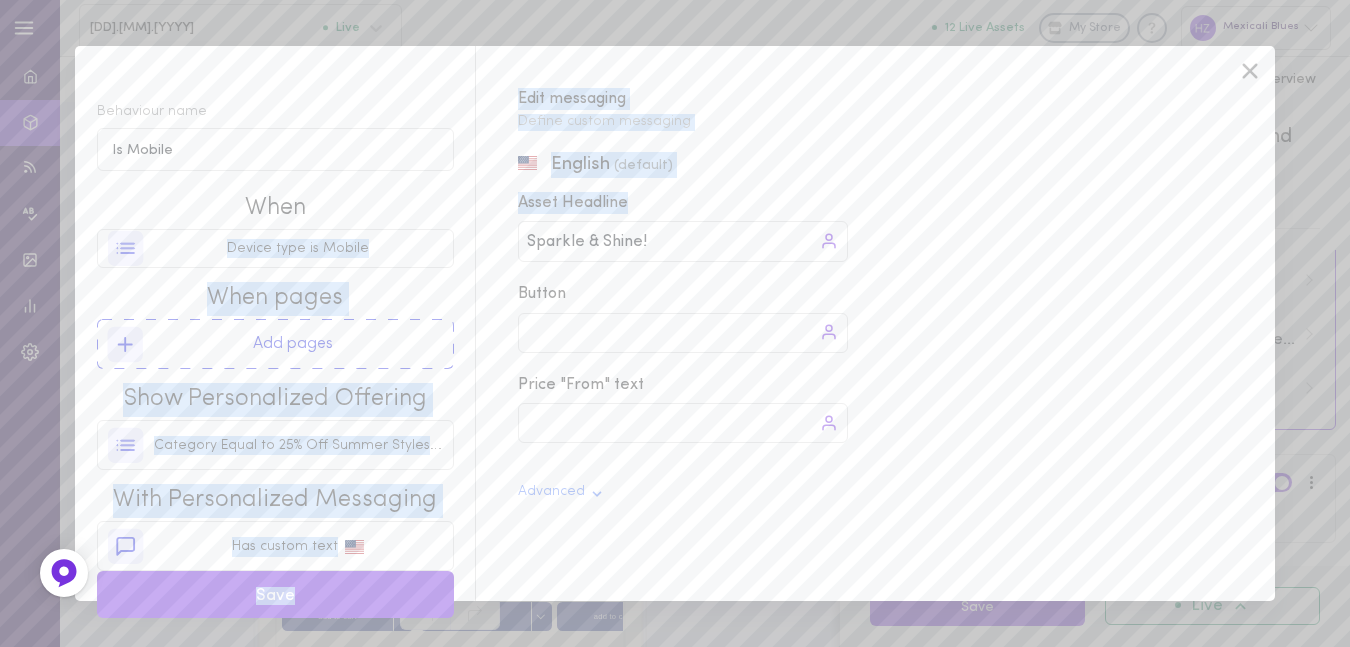 drag, startPoint x: 672, startPoint y: 241, endPoint x: 467, endPoint y: 235, distance: 205.08778 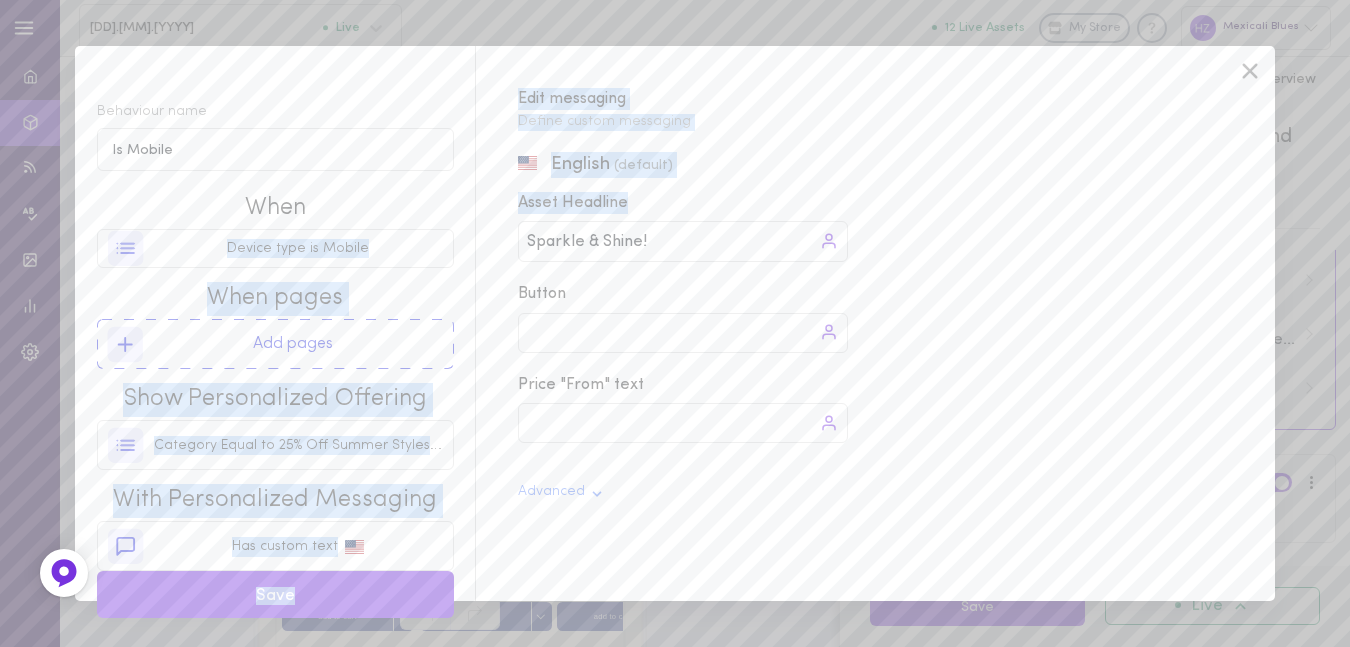 click on "Behaviour name Is Mobile When Device type is Mobile When pages Add pages Show Personalized Offering Category Equal to 25% Off Summer Styles ([NUMBER]) With Personalized Messaging Has custom text Save Edit messaging Define custom messaging English   (default) Asset Headline Sparkle & Shine! Sparkle & Shine! Button Price "From" text Advanced" at bounding box center [675, 323] 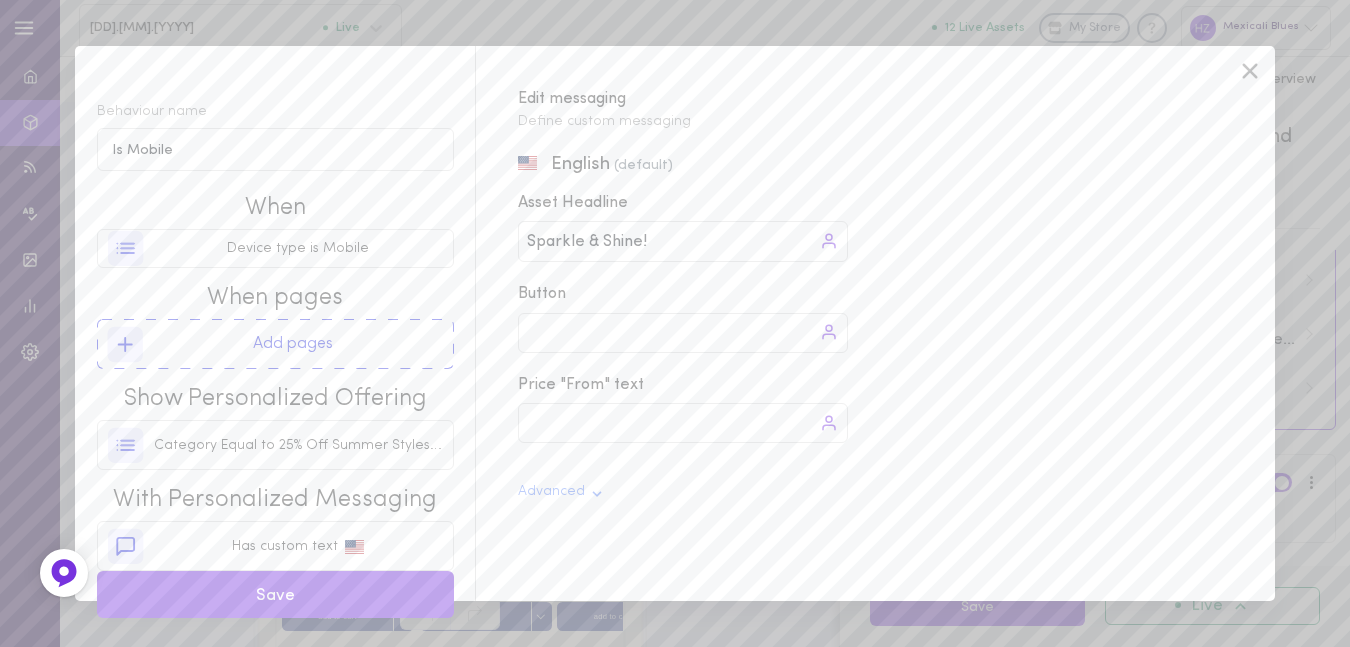 click on "Sparkle & Shine! Sparkle & Shine!" at bounding box center (683, 241) 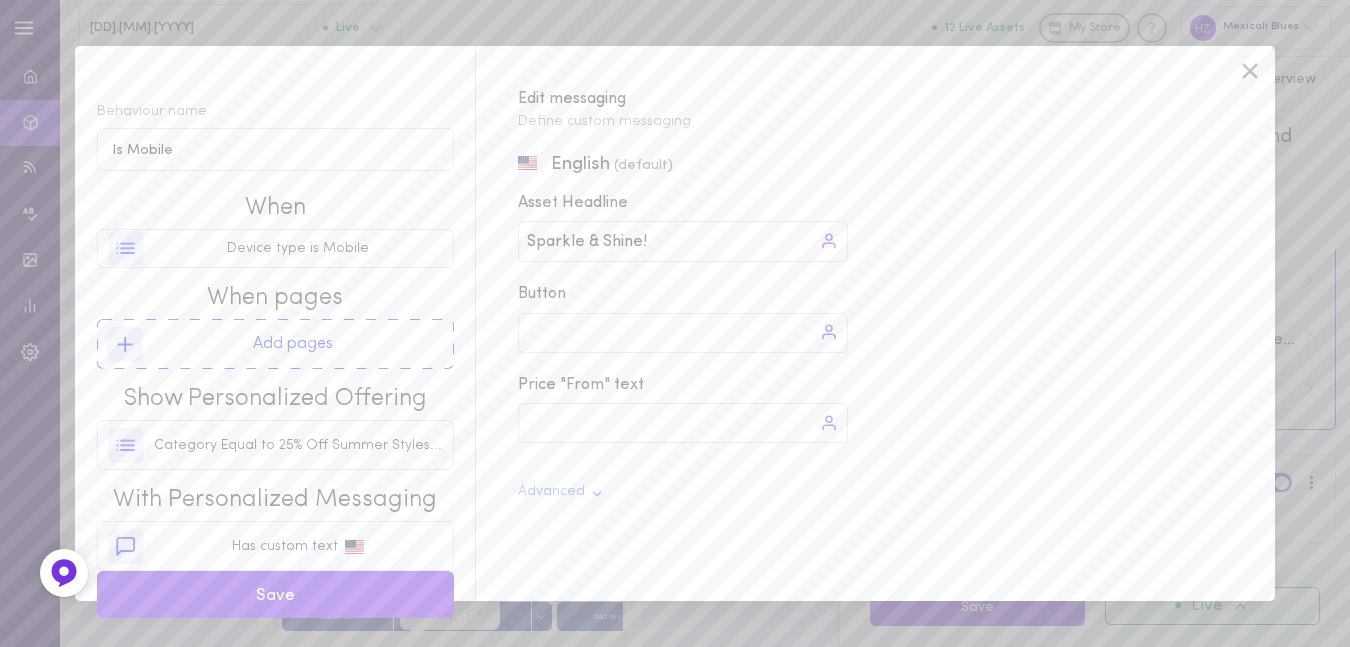 drag, startPoint x: 650, startPoint y: 239, endPoint x: 517, endPoint y: 237, distance: 133.01503 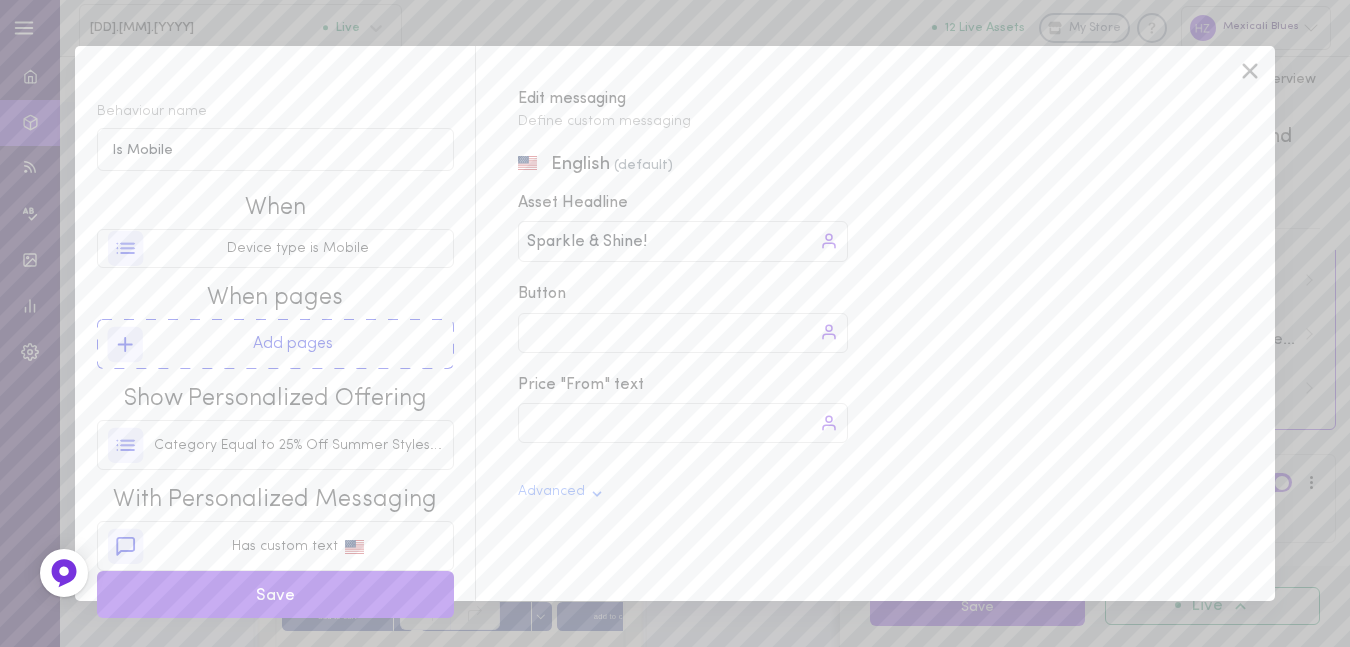 click on "English   (default) Asset Headline Sparkle & Shine! Sparkle & Shine! Button Price "From" text Advanced" at bounding box center [865, 377] 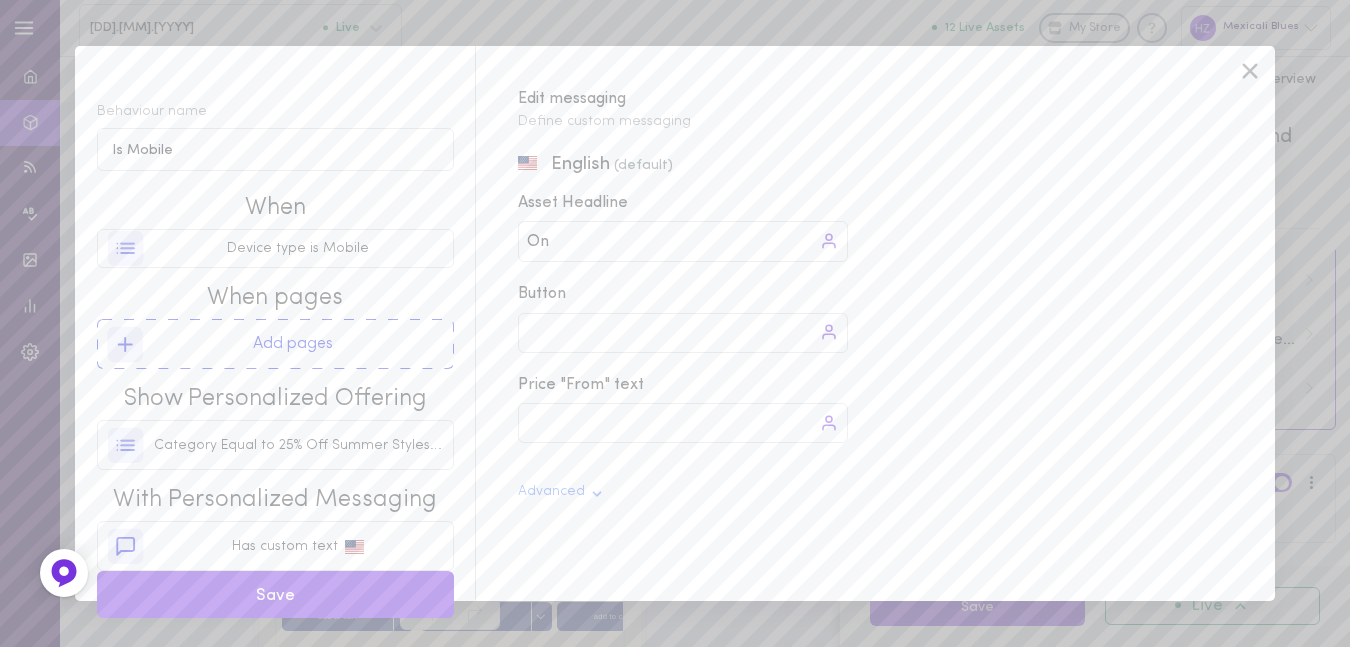 type on "O" 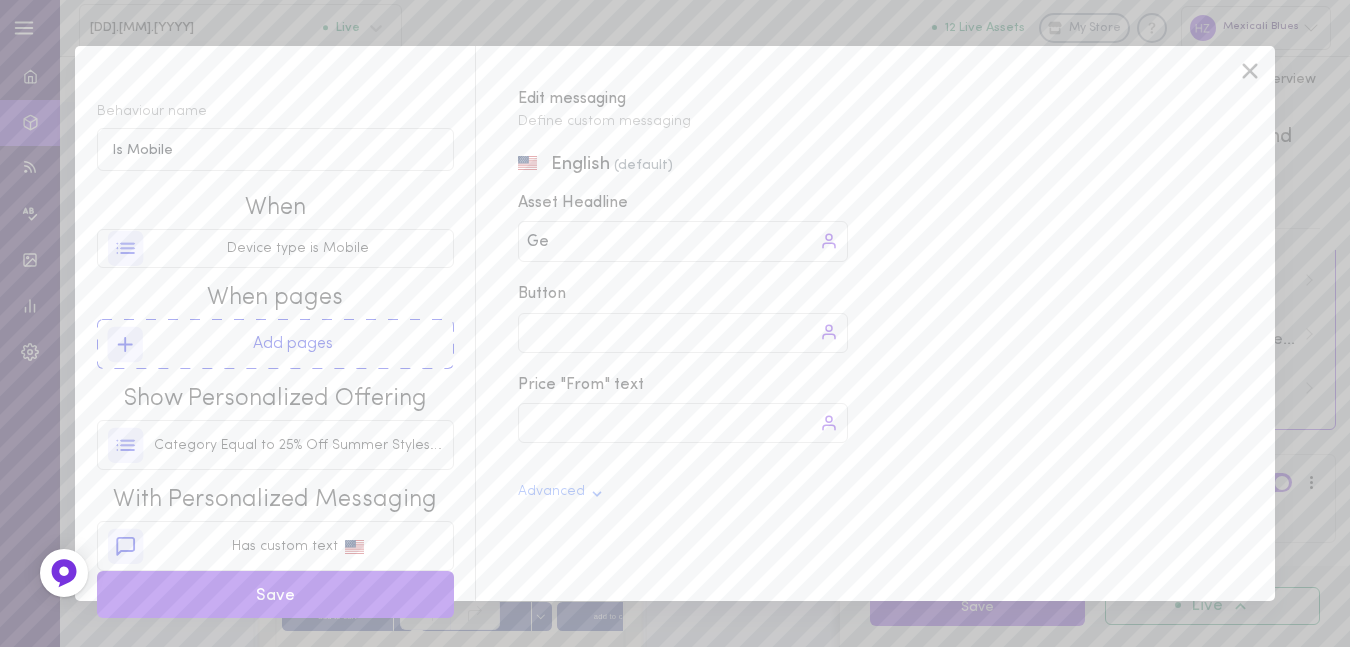 type on "G" 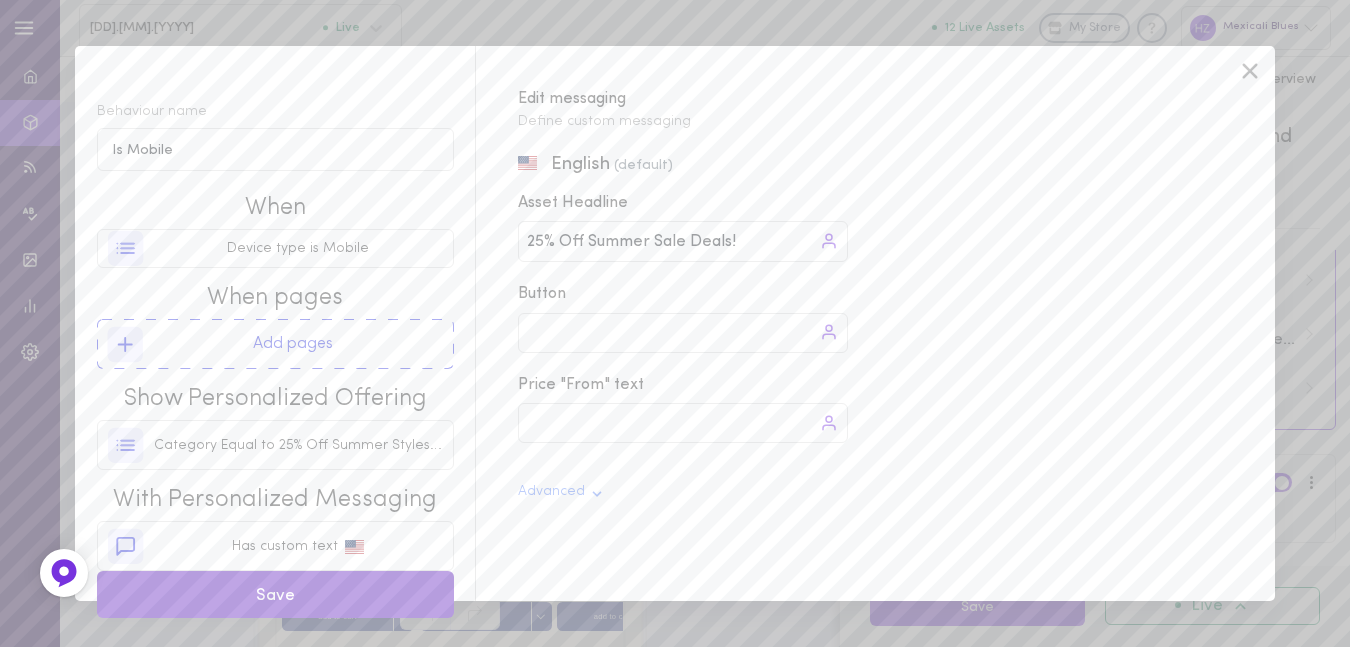 type on "25% Off Summer Sale Deals!" 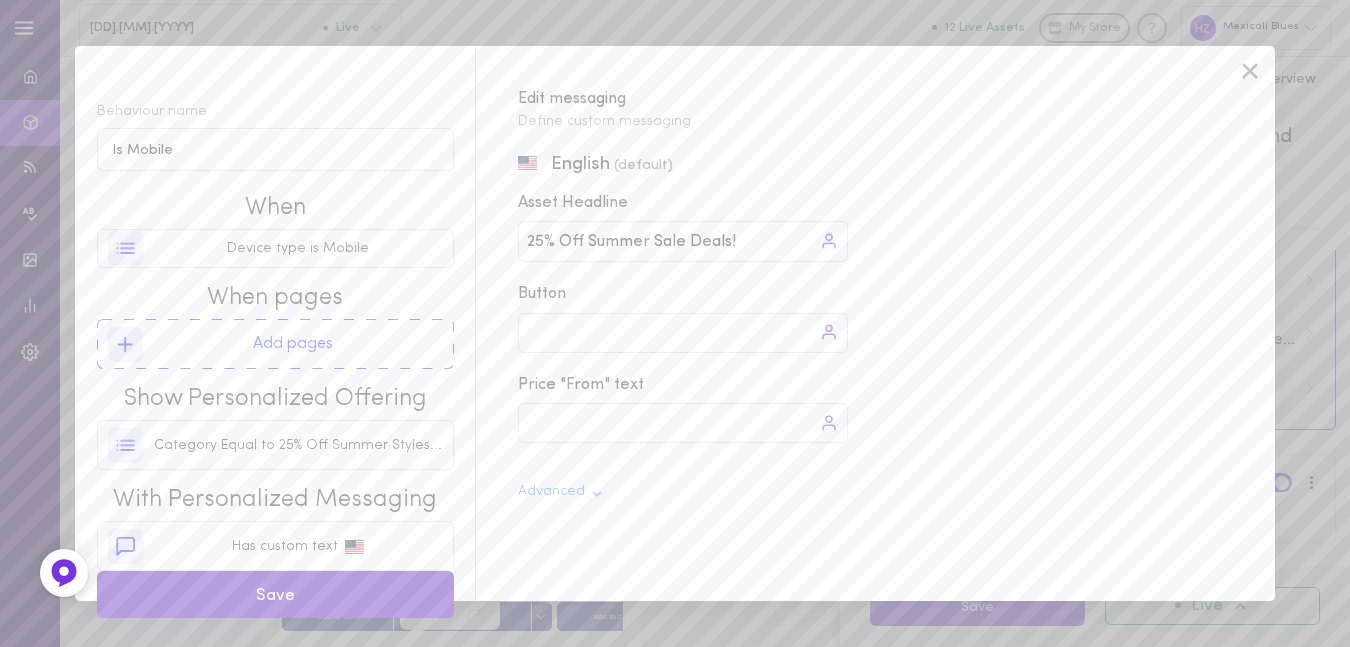 click on "Save" at bounding box center (275, 594) 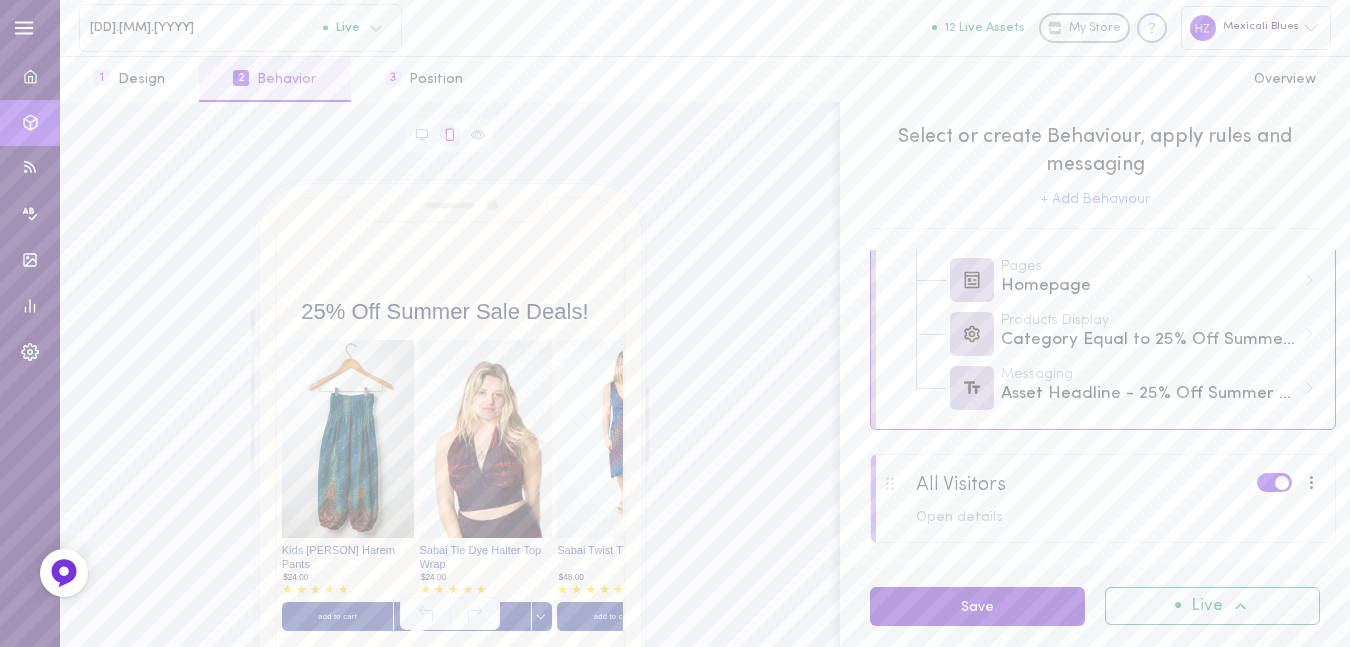 click on "Save" at bounding box center (977, 606) 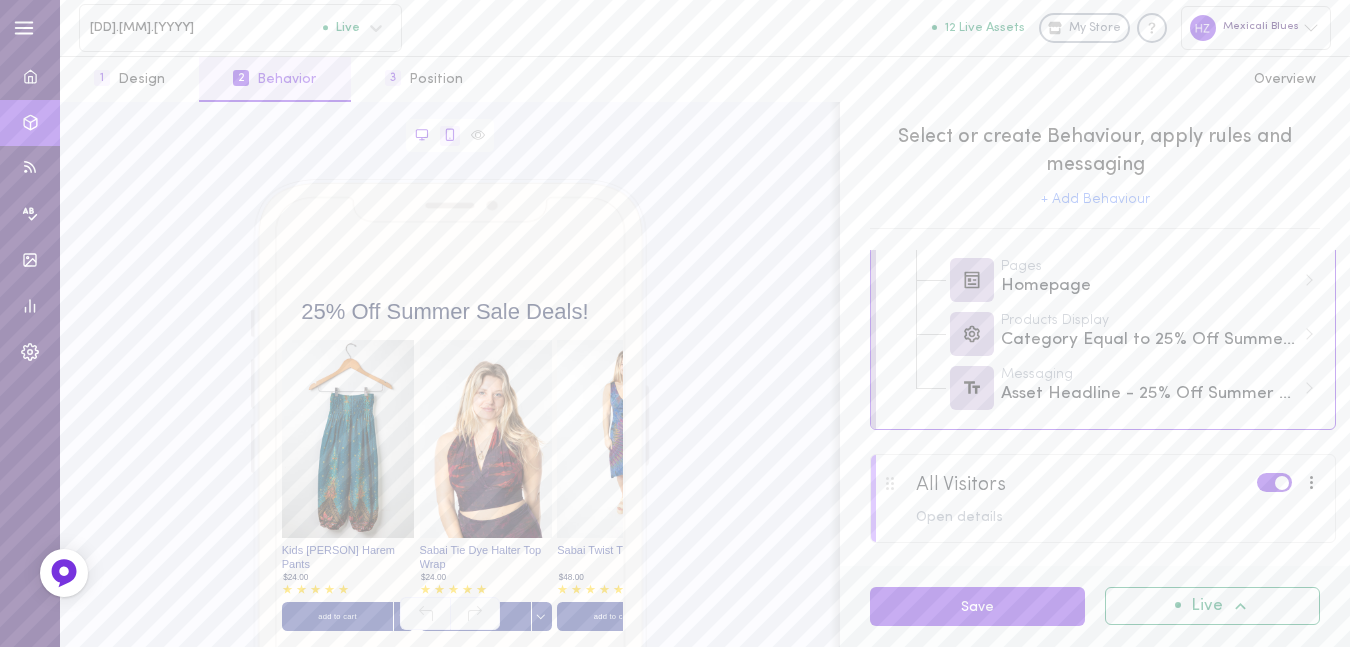 click 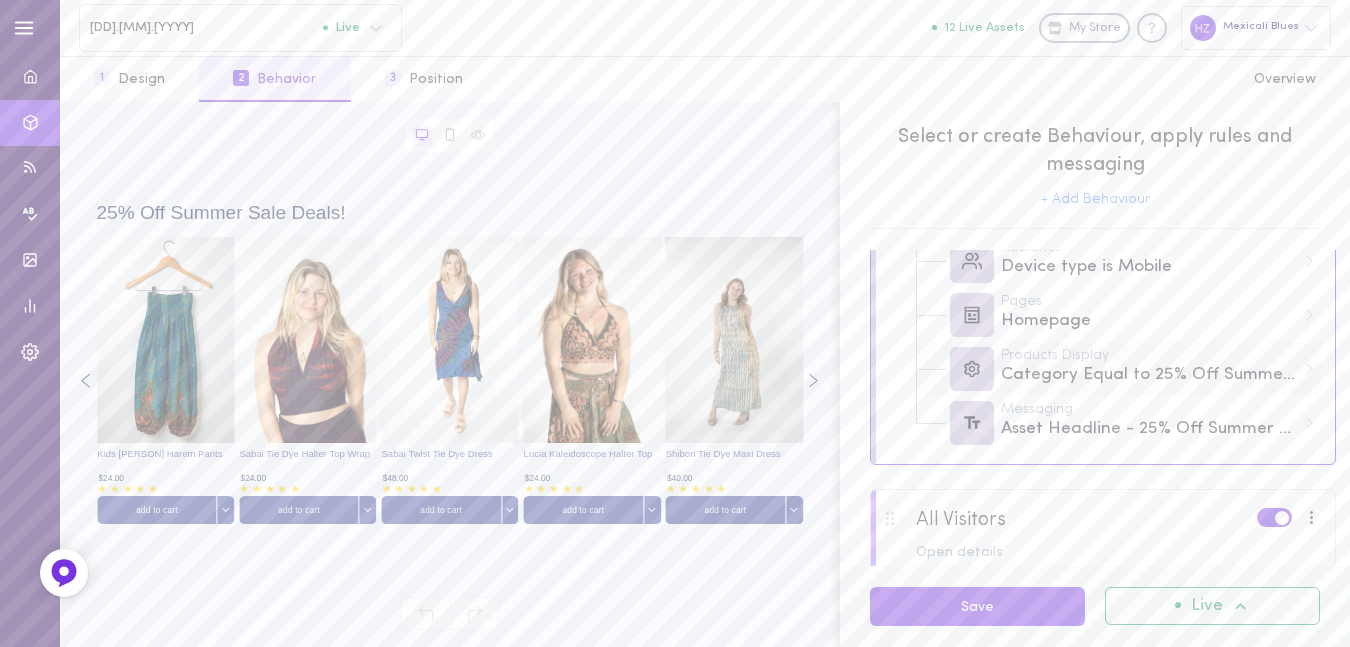 scroll, scrollTop: 126, scrollLeft: 0, axis: vertical 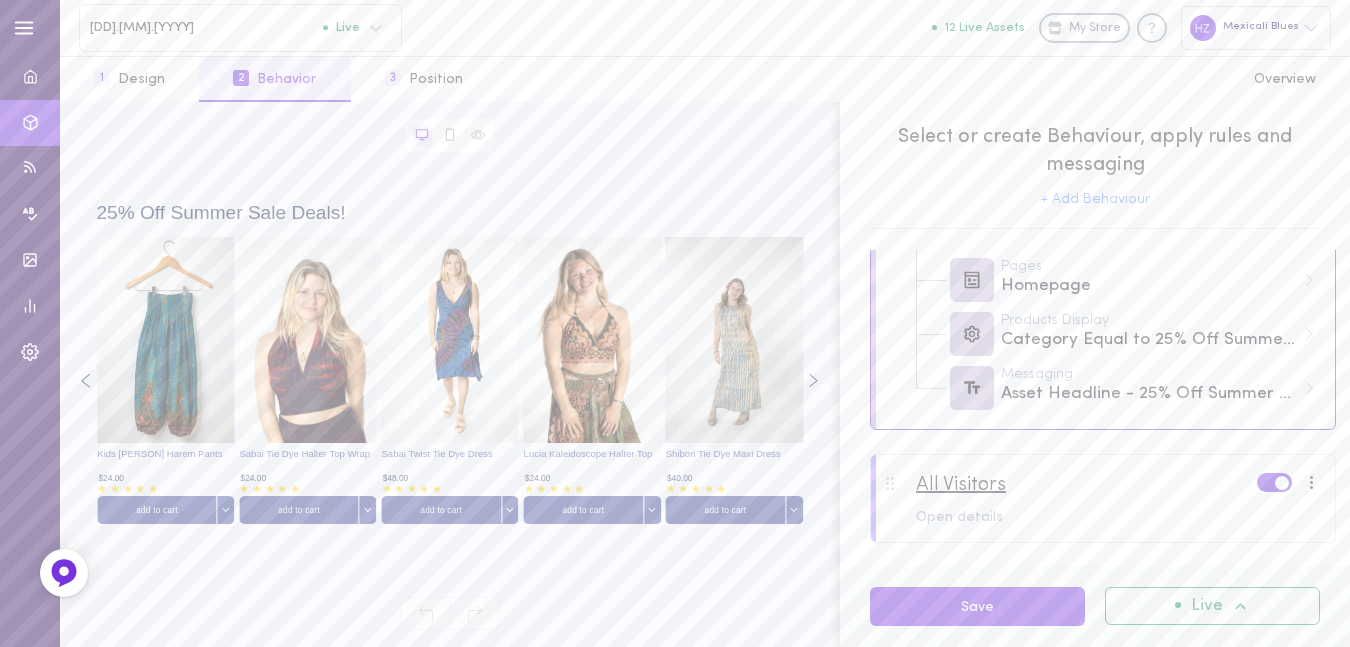 click on "All Visitors" at bounding box center [961, 485] 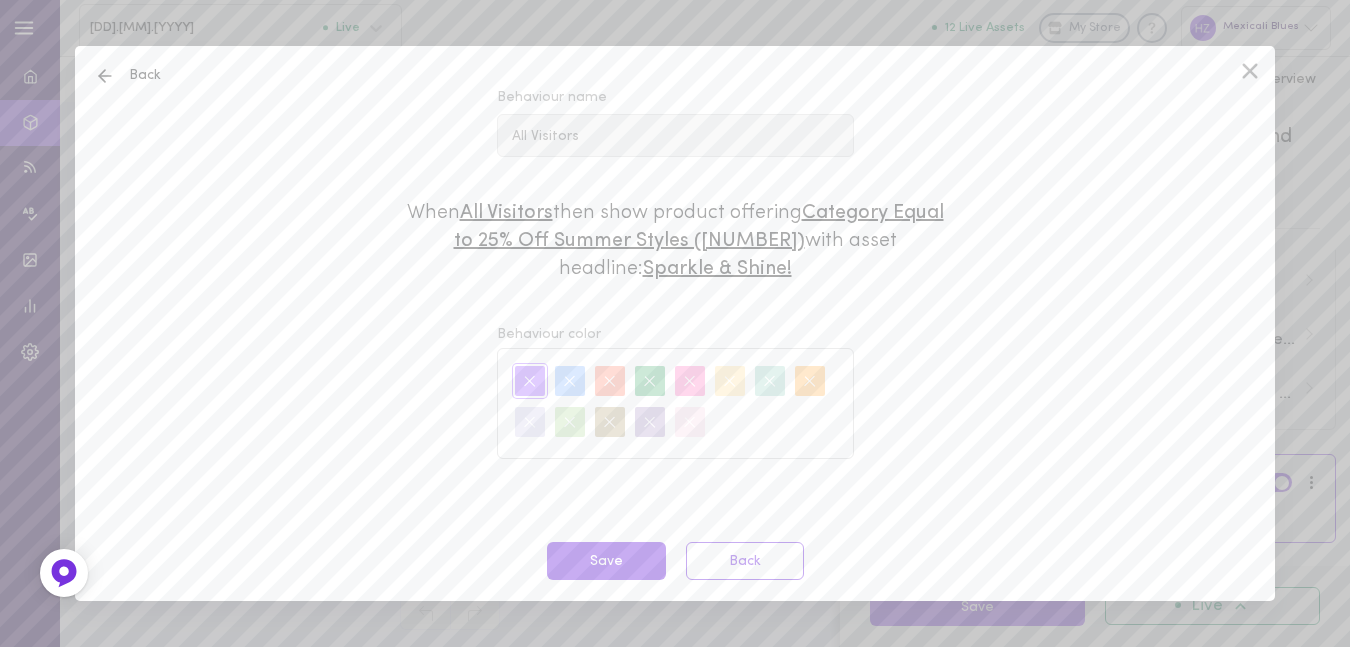click 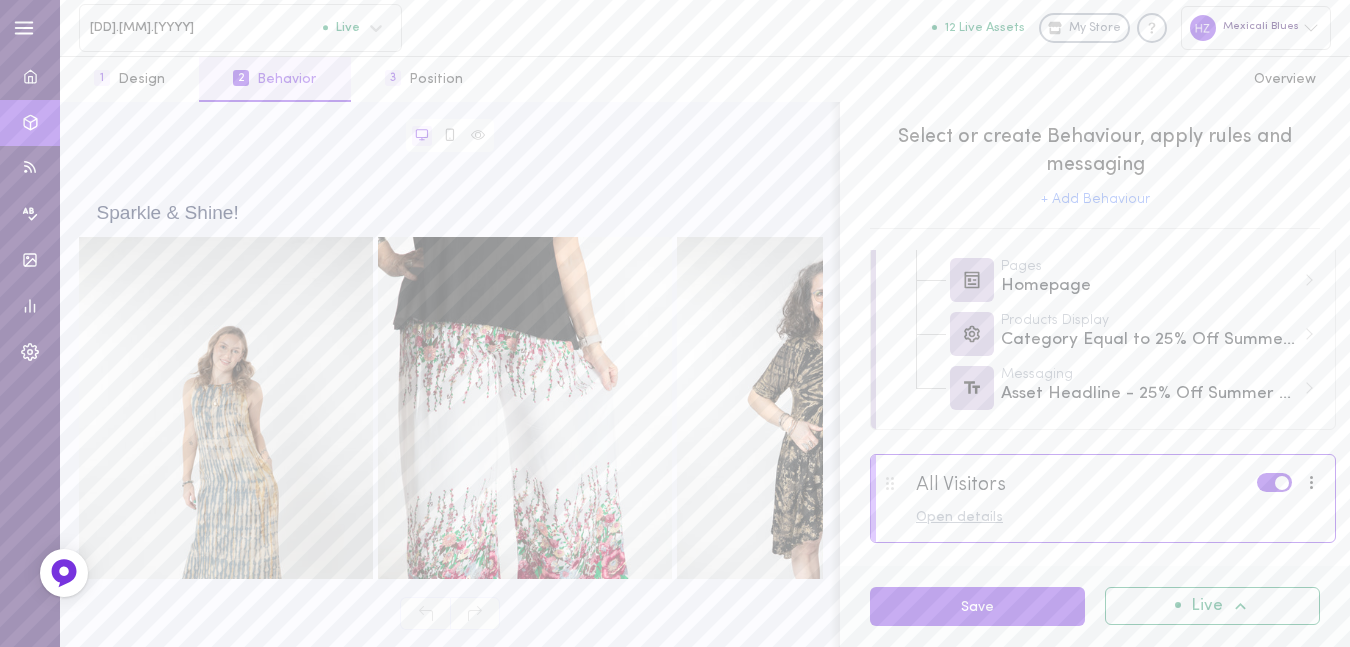 click on "Open details" at bounding box center [1118, 518] 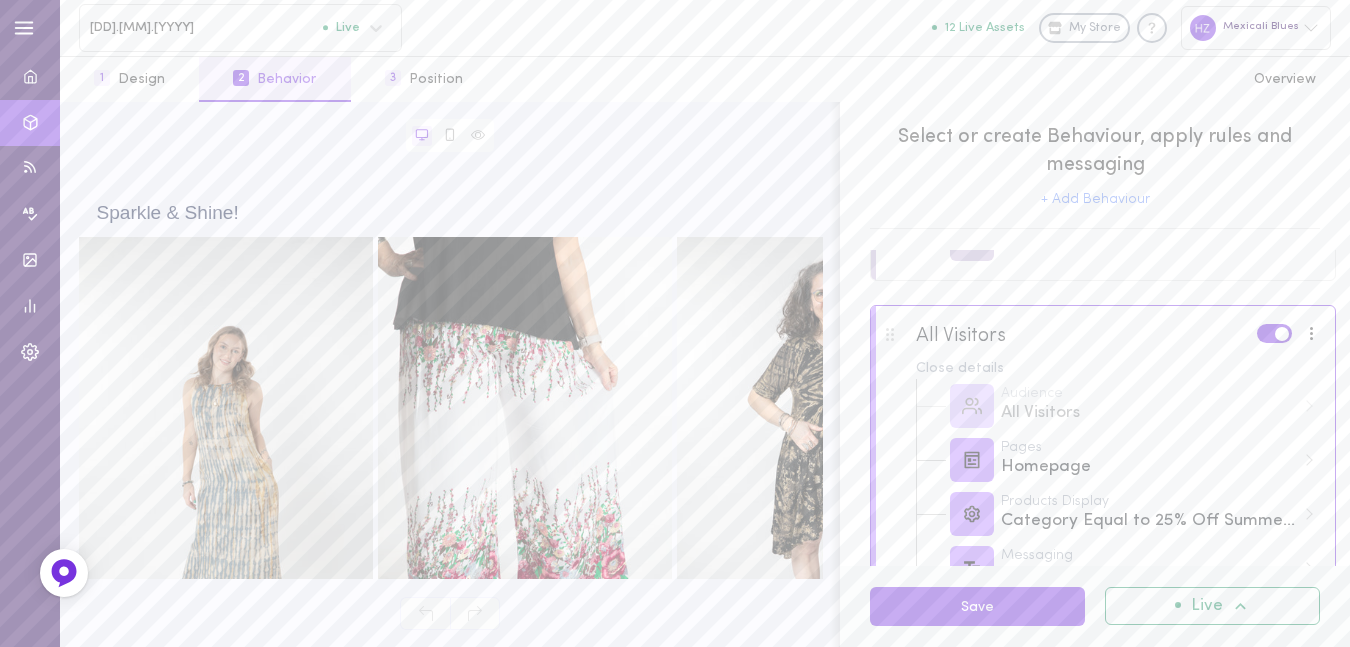 scroll, scrollTop: 342, scrollLeft: 0, axis: vertical 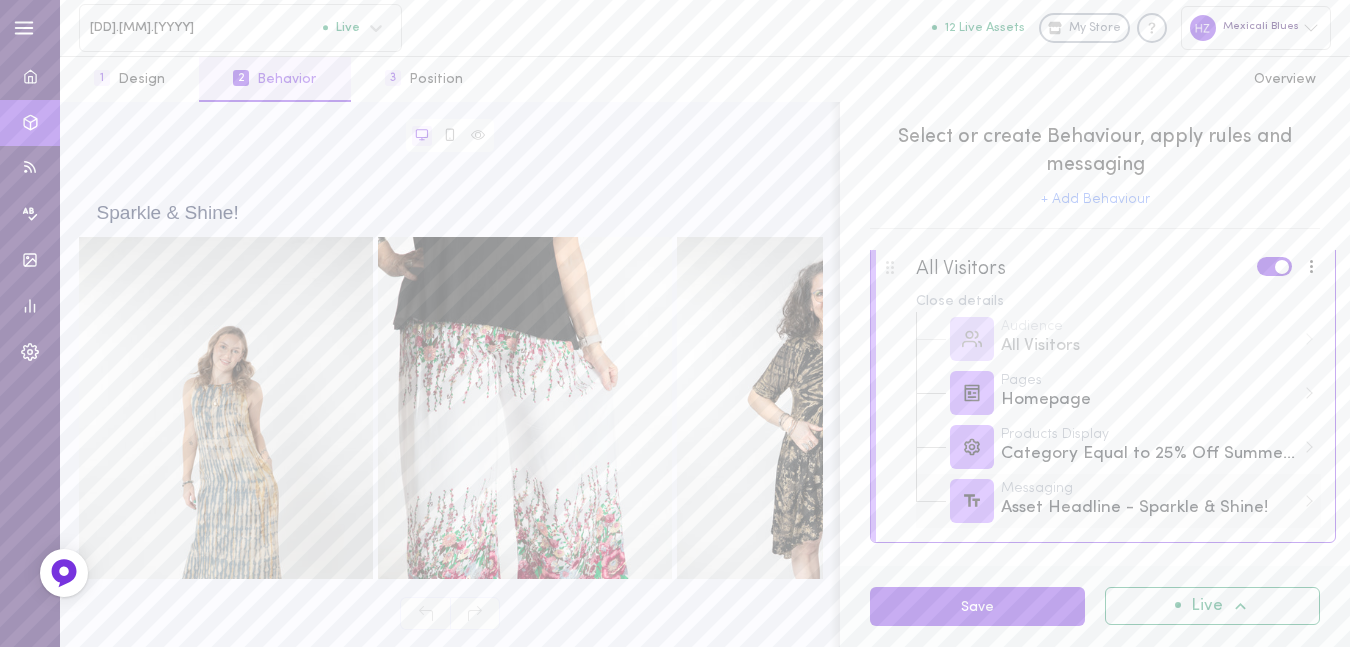 click on "Asset Headline - Sparkle & Shine!" at bounding box center [1148, 508] 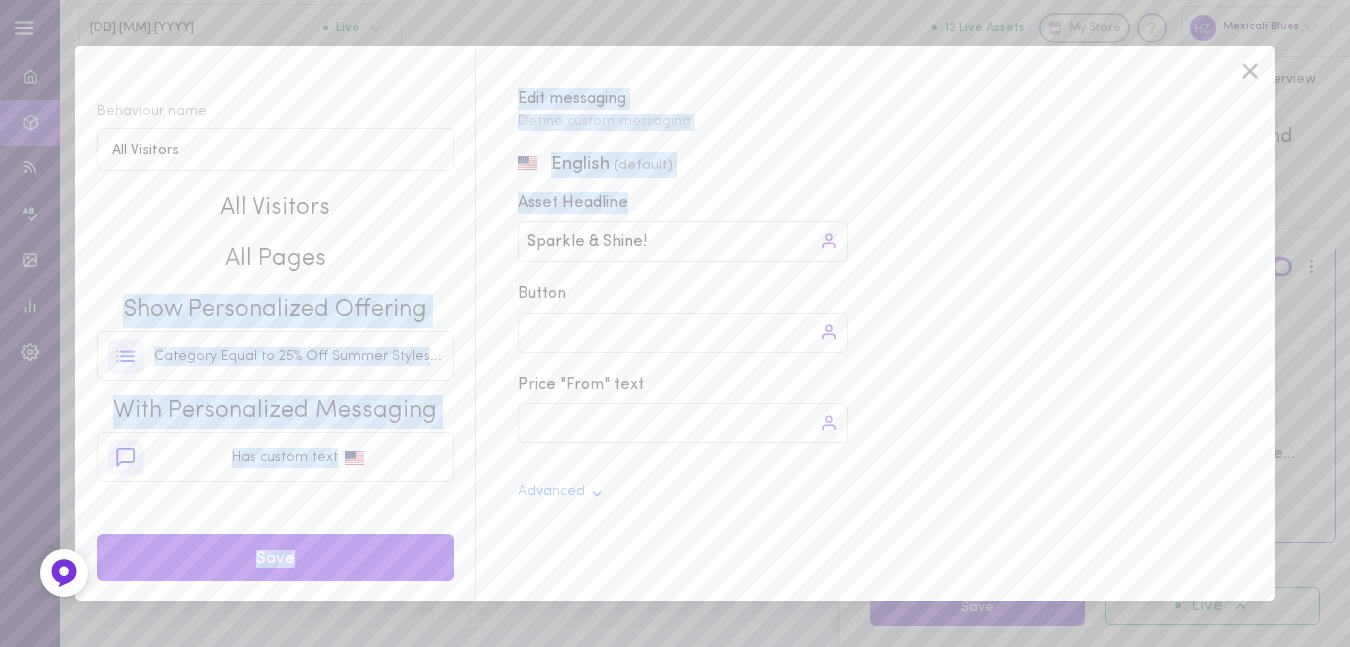 drag, startPoint x: 680, startPoint y: 243, endPoint x: 334, endPoint y: 243, distance: 346 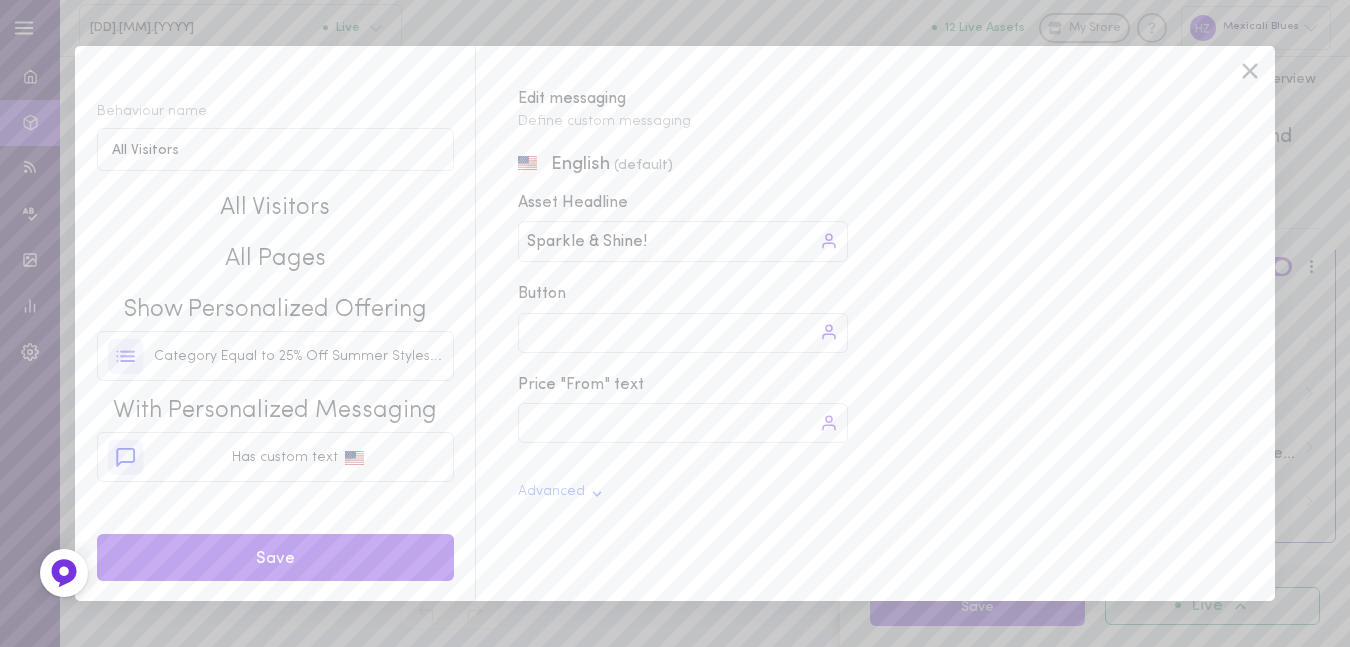click on "English   (default) Asset Headline Sparkle & Shine! Sparkle & Shine! Button Price "From" text Advanced" at bounding box center (865, 377) 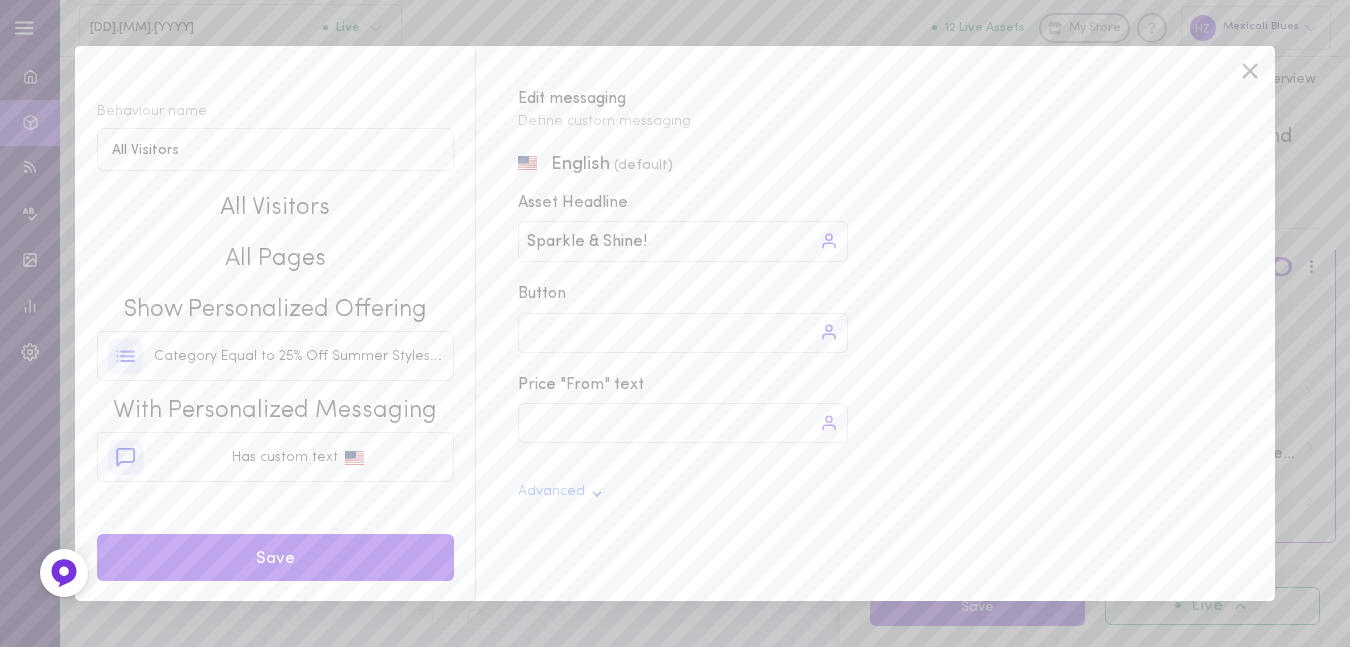 drag, startPoint x: 685, startPoint y: 242, endPoint x: 520, endPoint y: 242, distance: 165 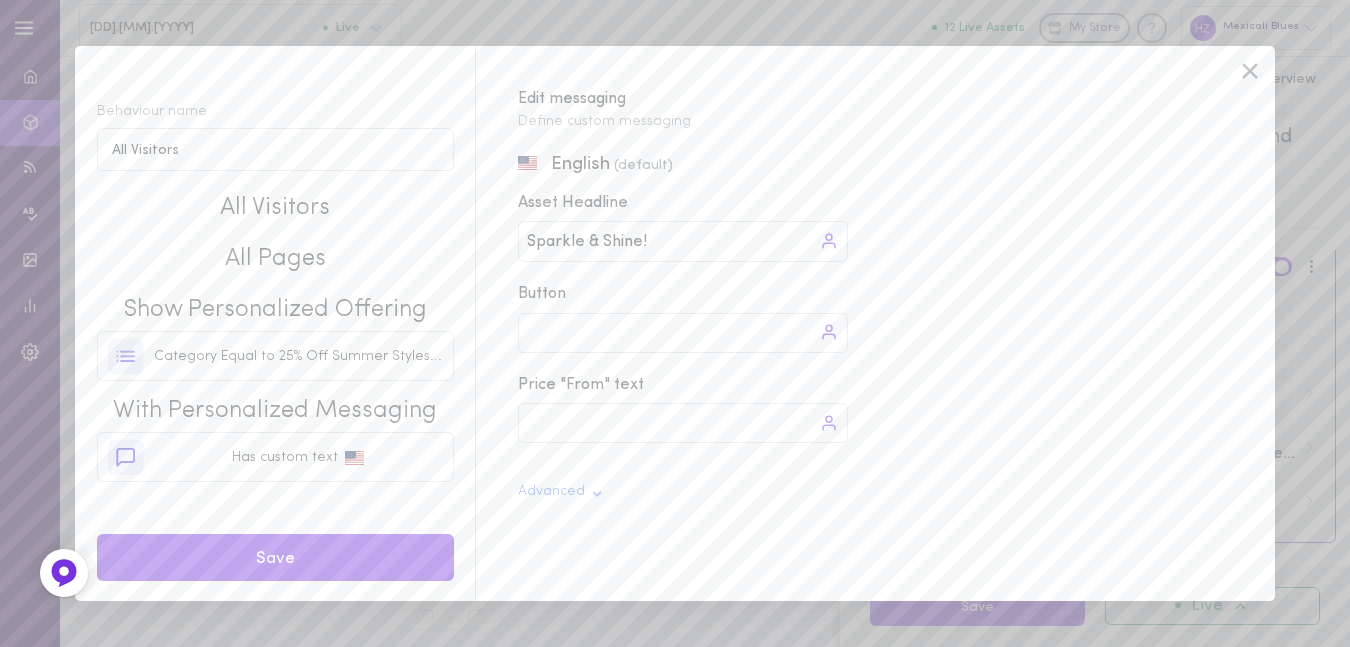 click on "Sparkle & Shine! Sparkle & Shine!" at bounding box center [683, 241] 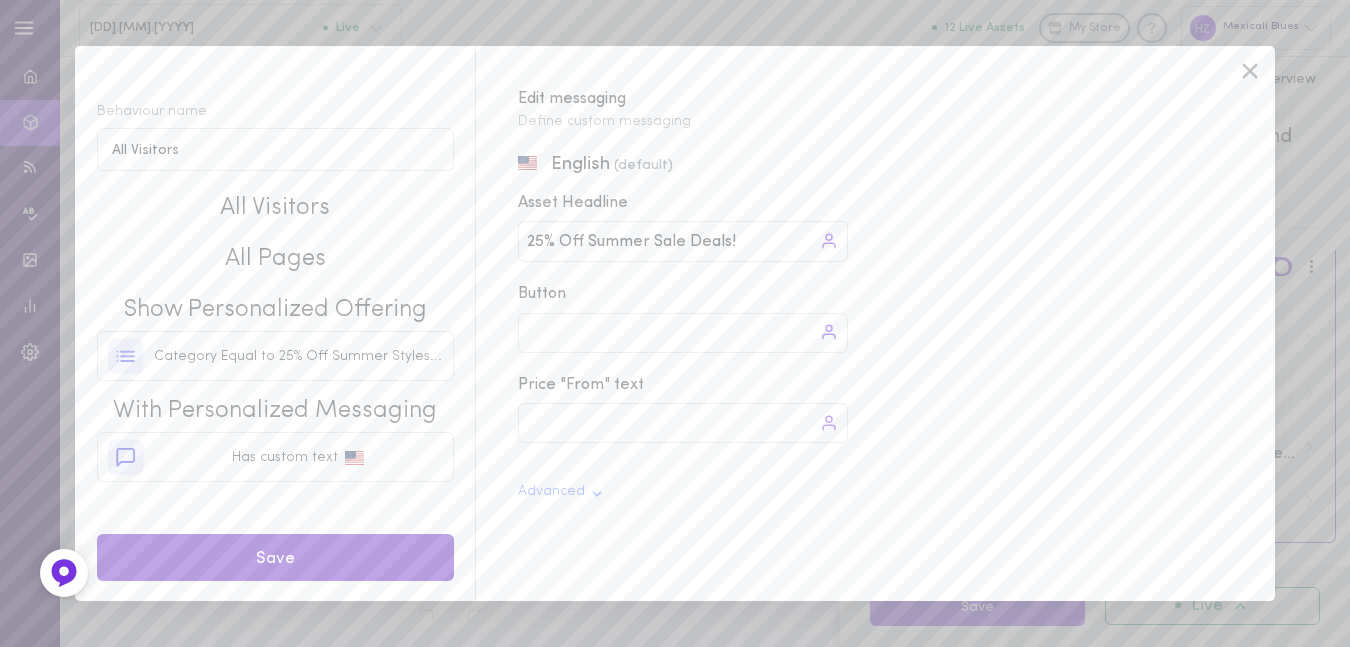 type on "25% Off Summer Sale Deals!" 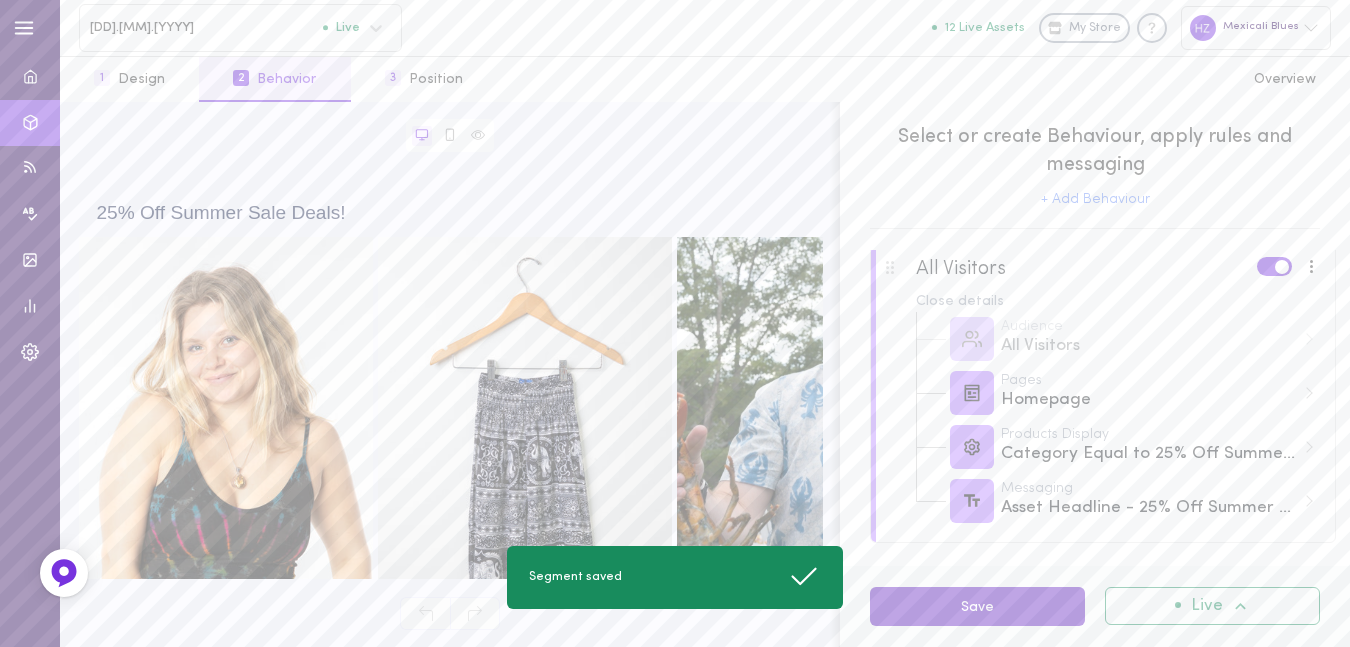 click on "Save" at bounding box center (977, 606) 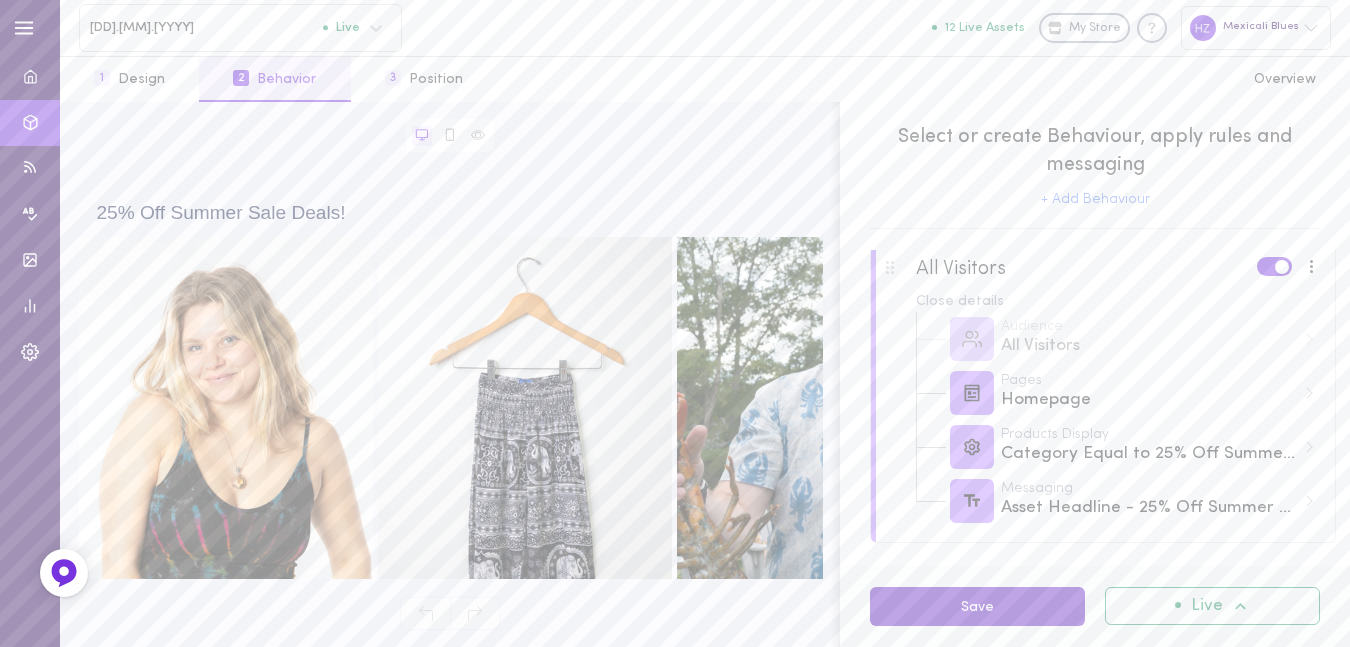 click on "Save" at bounding box center [977, 606] 